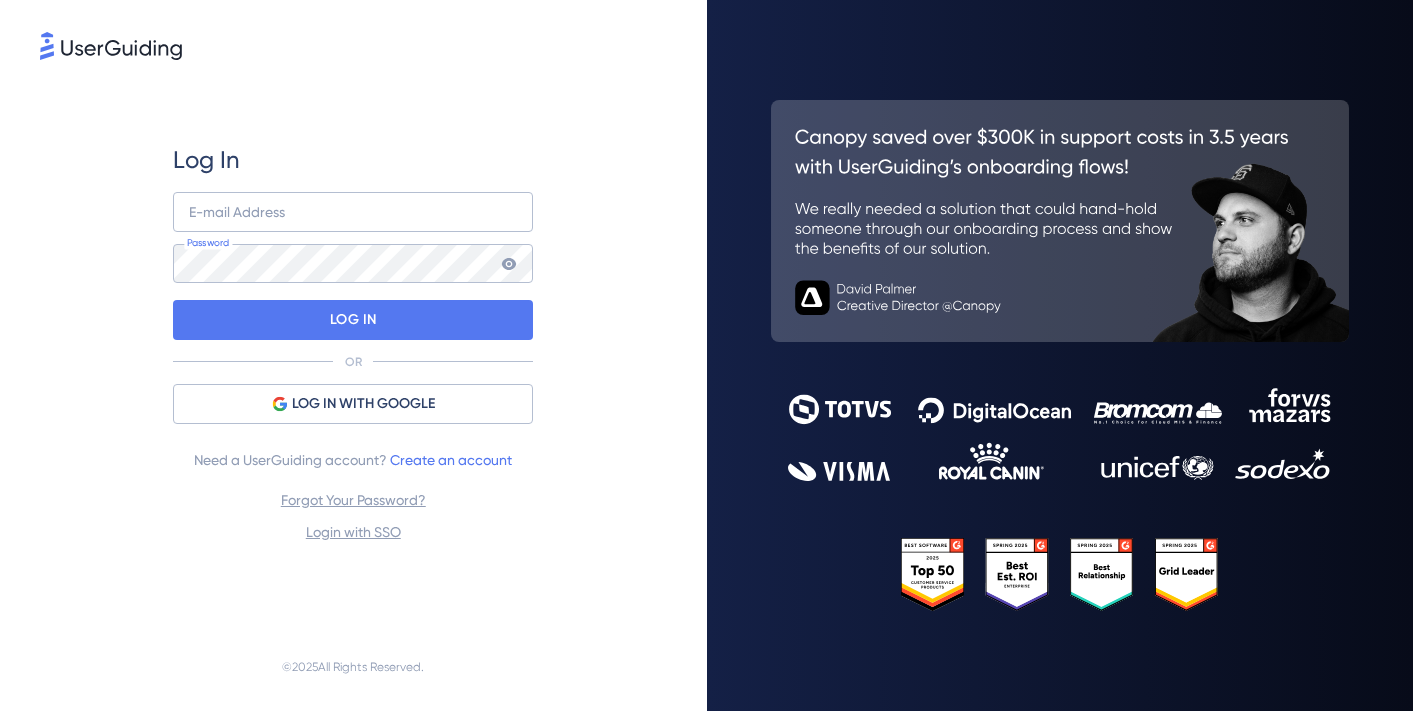scroll, scrollTop: 0, scrollLeft: 0, axis: both 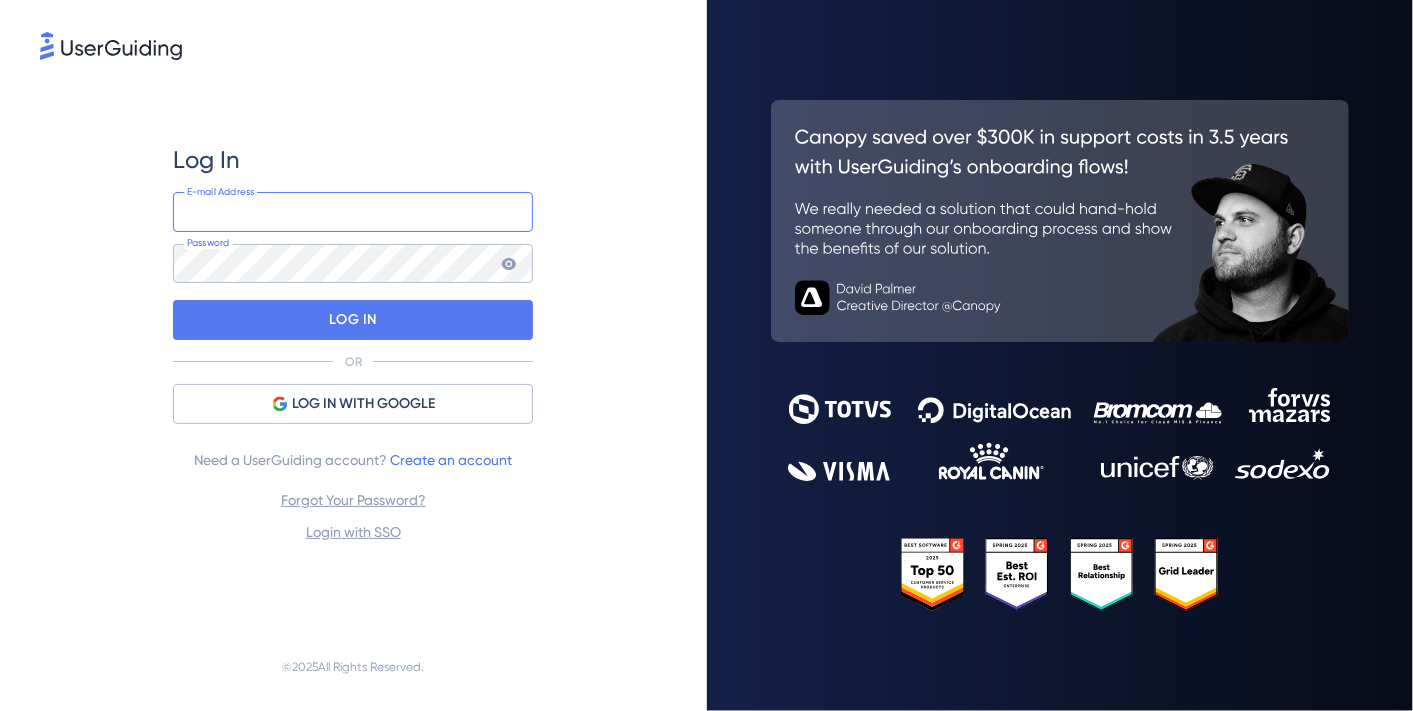 click at bounding box center [353, 212] 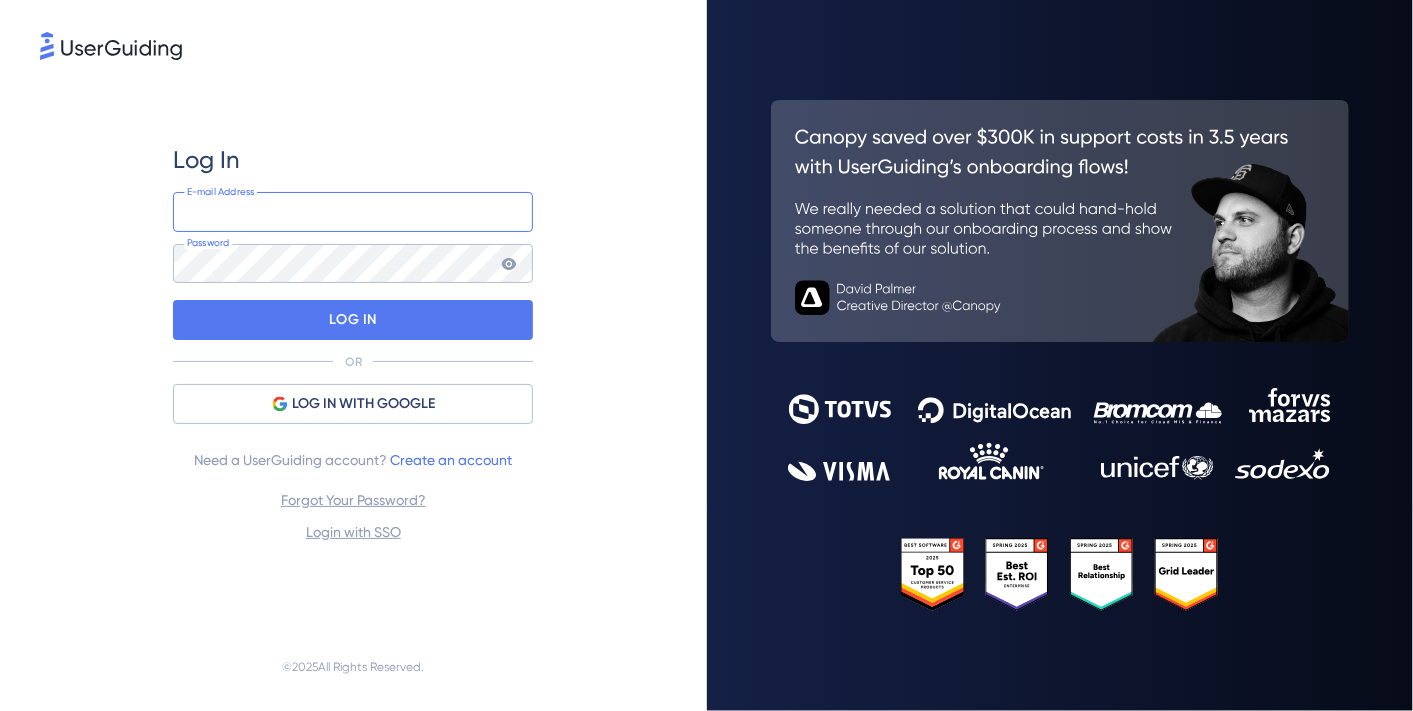 type on "[EMAIL_ADDRESS][DOMAIN_NAME]" 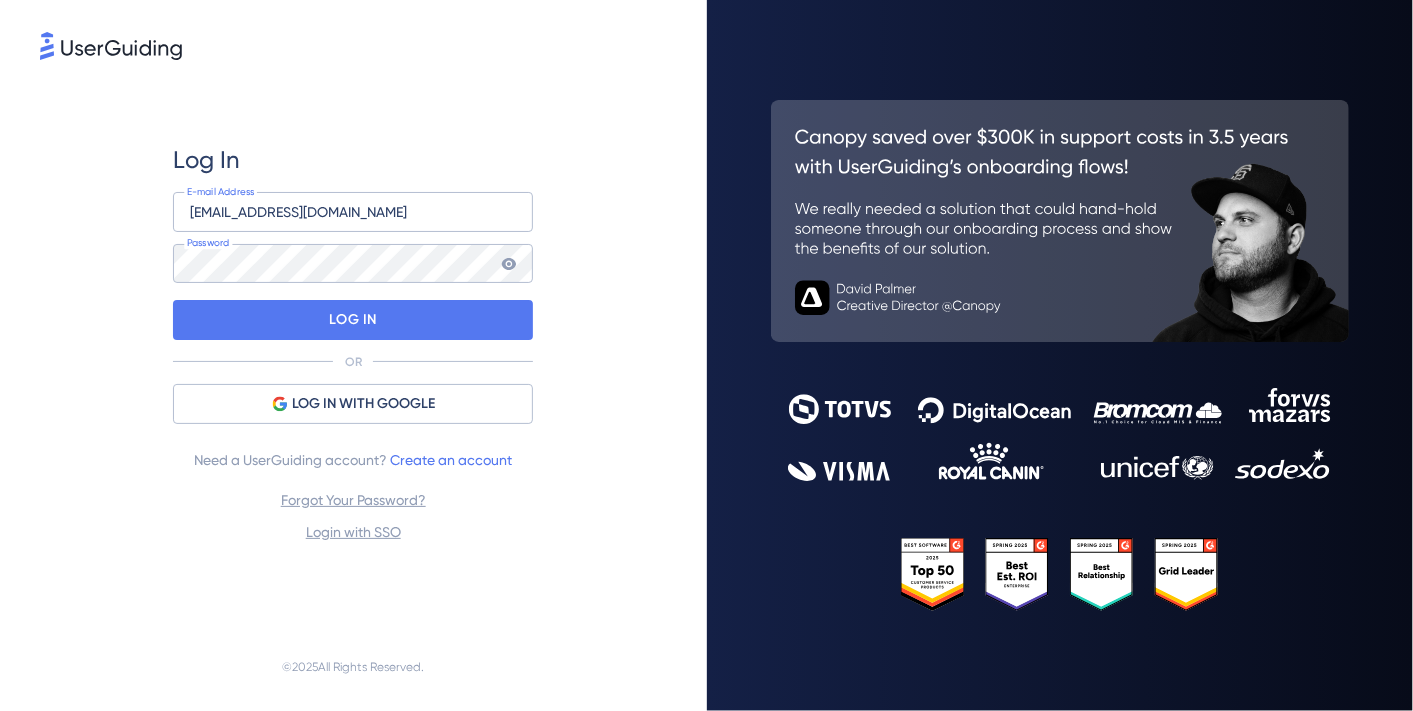 click on "Log In [EMAIL_ADDRESS][DOMAIN_NAME] E-mail Address Password LOG IN OR LOG IN WITH GOOGLE Need a UserGuiding account?   Create an account Forgot Your Password? Login with SSO" at bounding box center [353, 343] 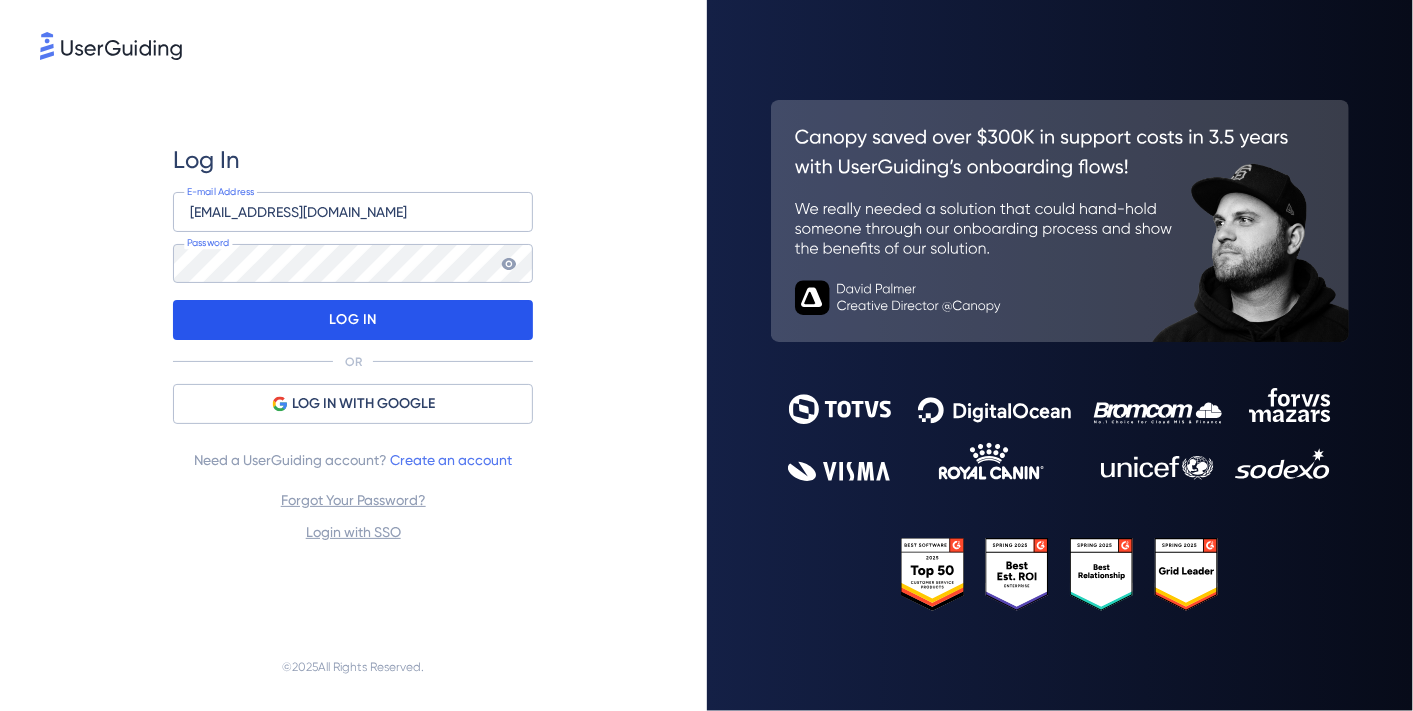 click on "LOG IN" at bounding box center (353, 320) 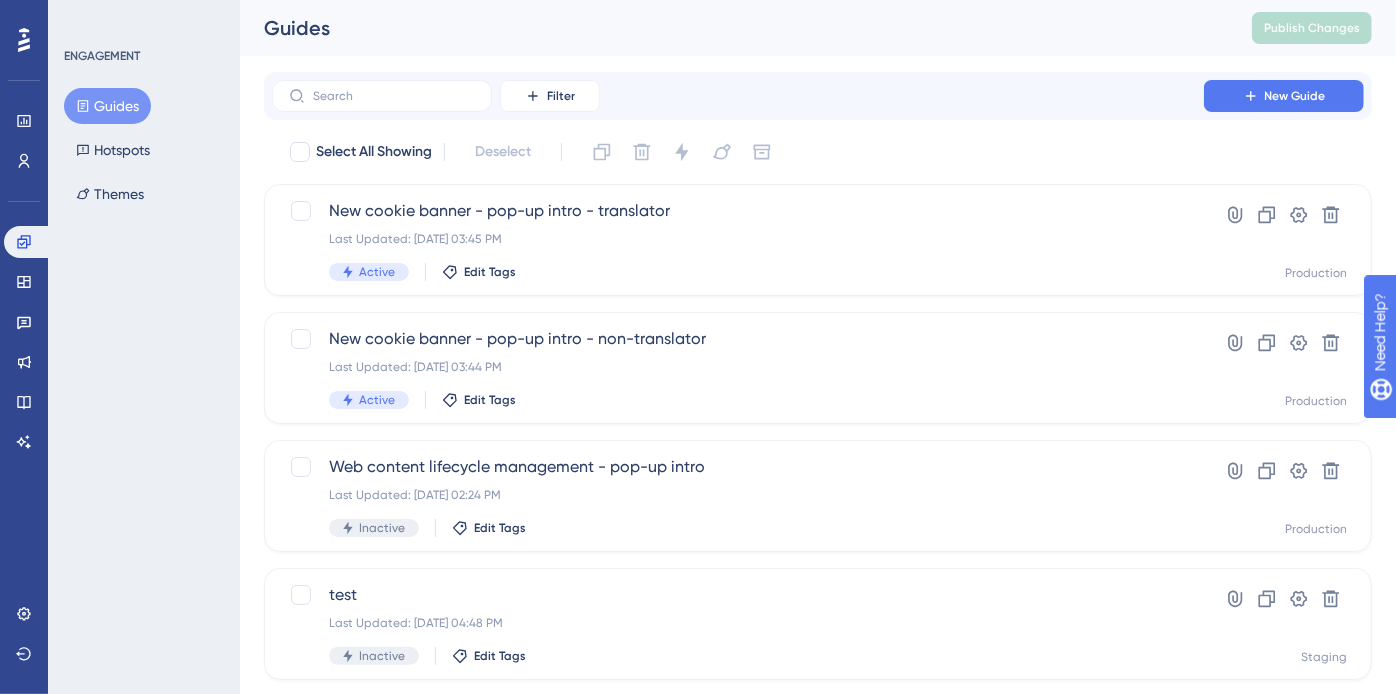 scroll, scrollTop: 0, scrollLeft: 0, axis: both 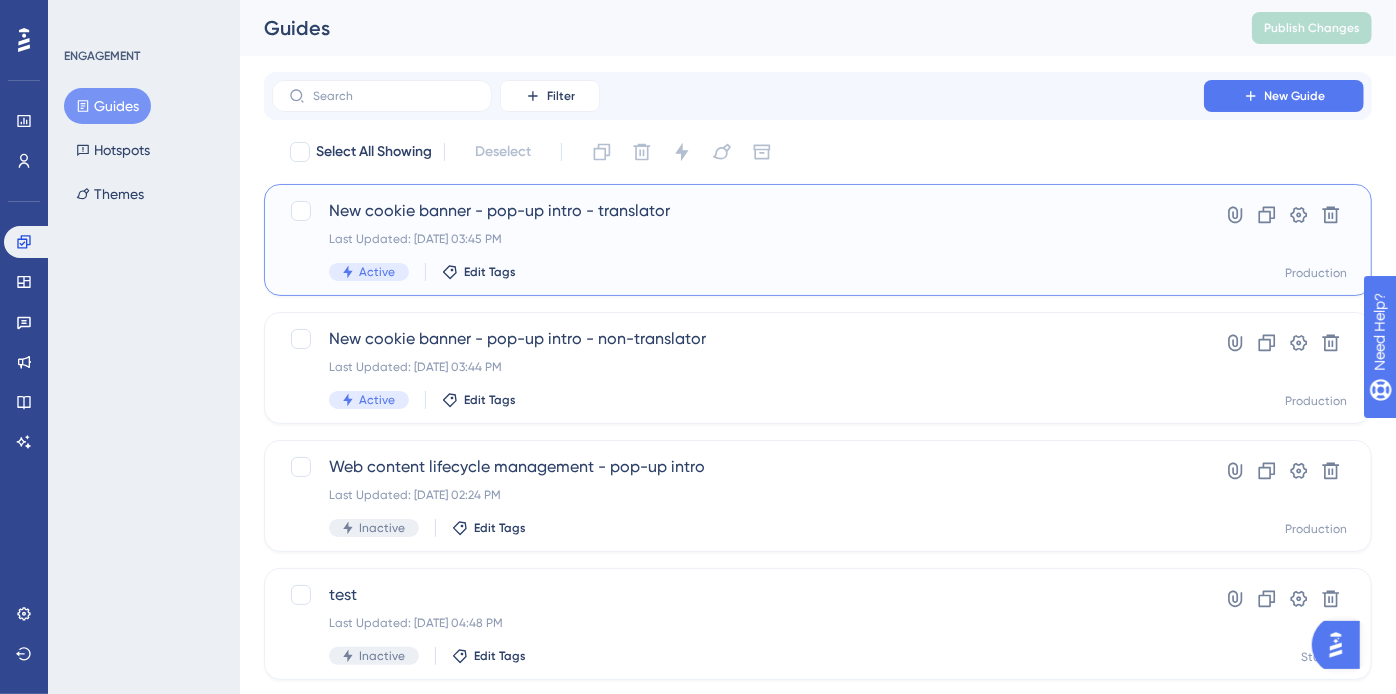 click on "Last Updated: [DATE] 03:45 PM" at bounding box center [738, 239] 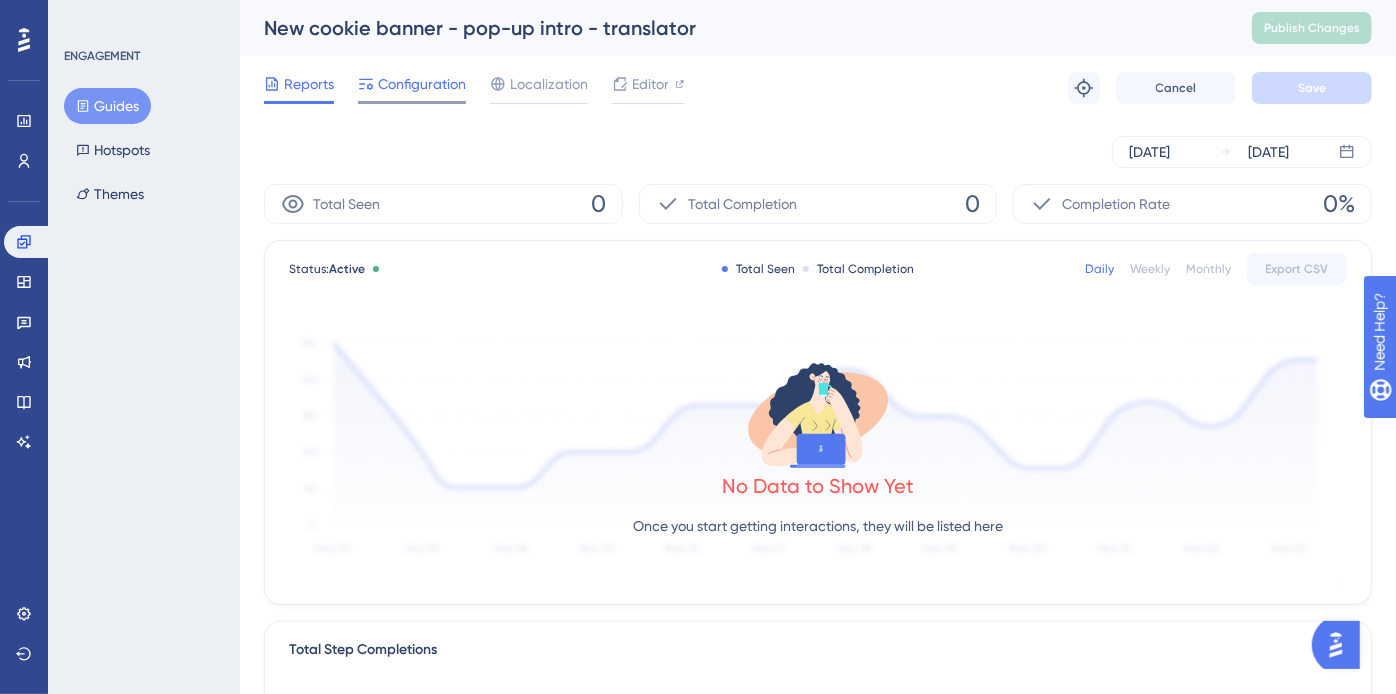 click on "Configuration" at bounding box center (422, 84) 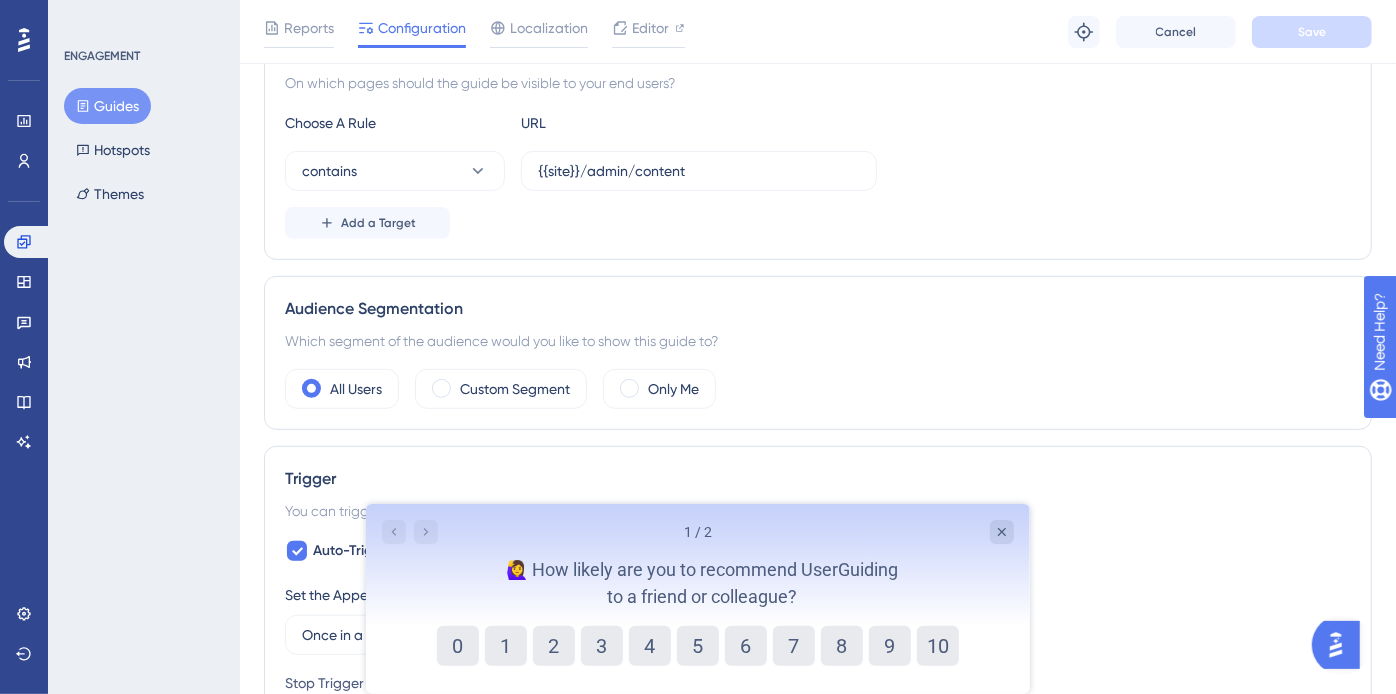 scroll, scrollTop: 503, scrollLeft: 1, axis: both 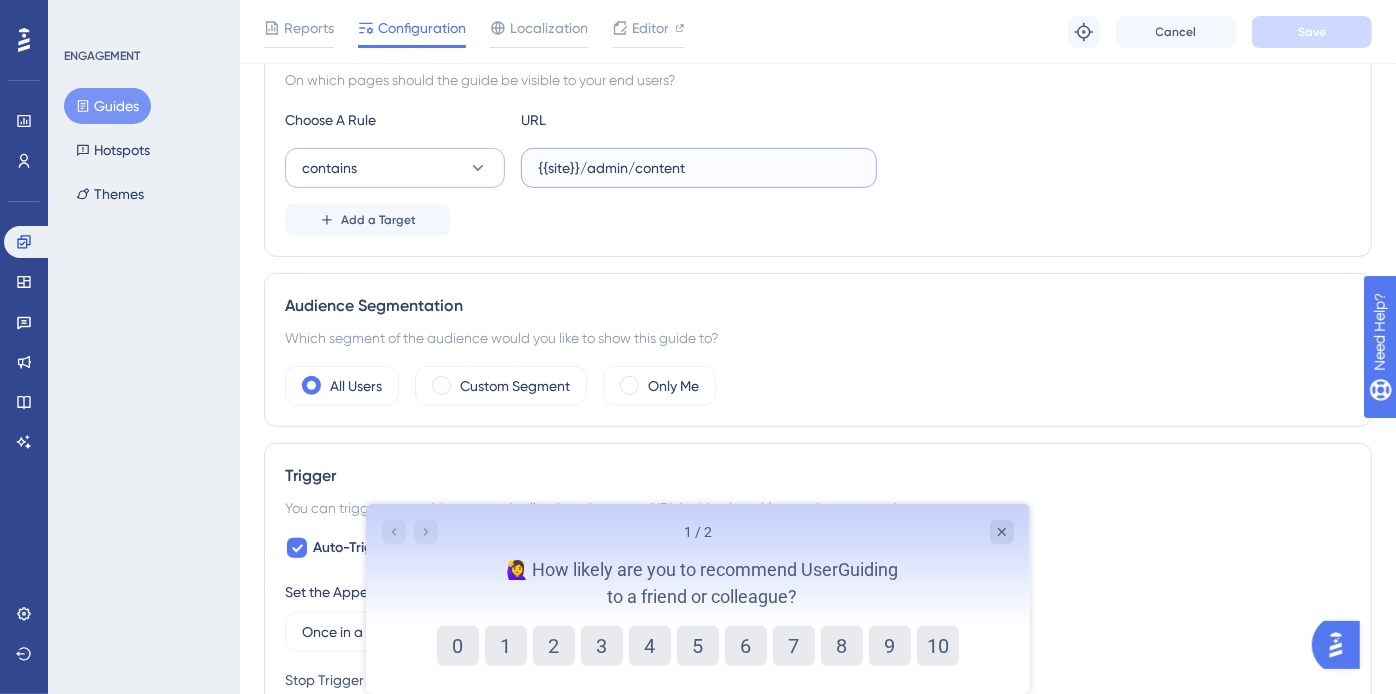 drag, startPoint x: 582, startPoint y: 169, endPoint x: 468, endPoint y: 157, distance: 114.62984 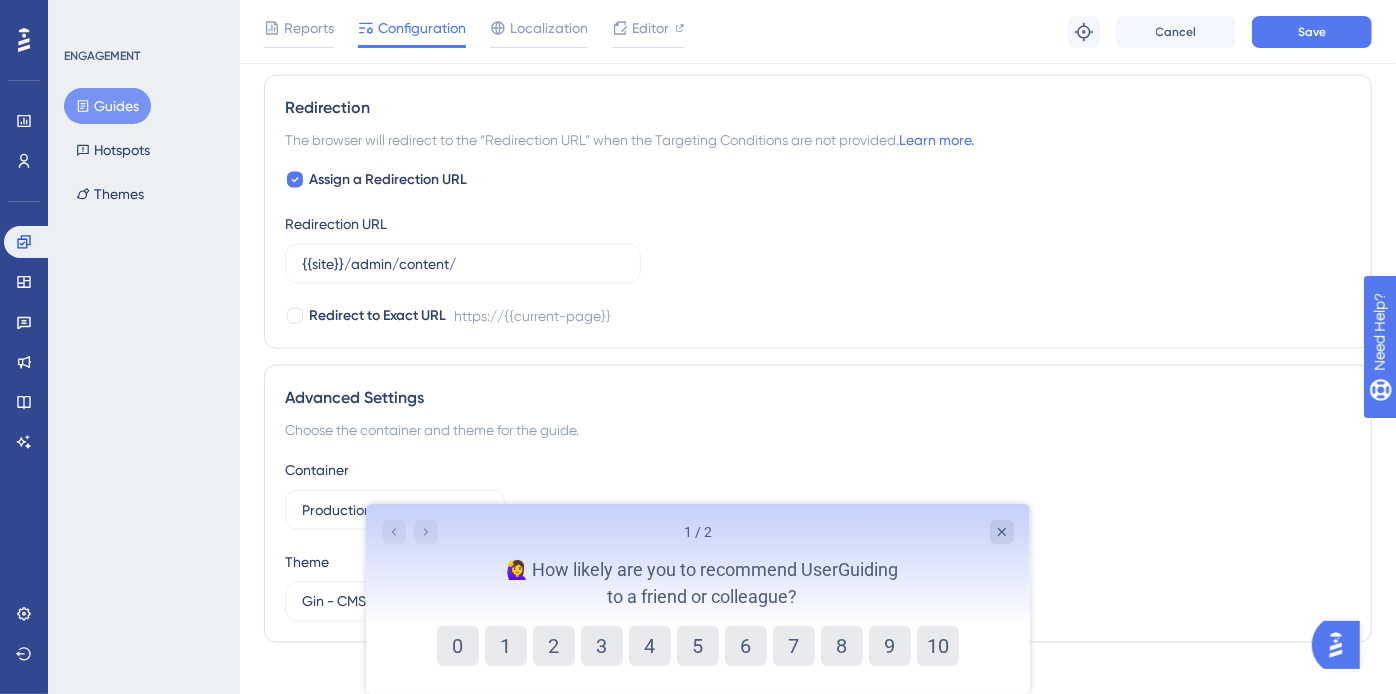 scroll, scrollTop: 1774, scrollLeft: 0, axis: vertical 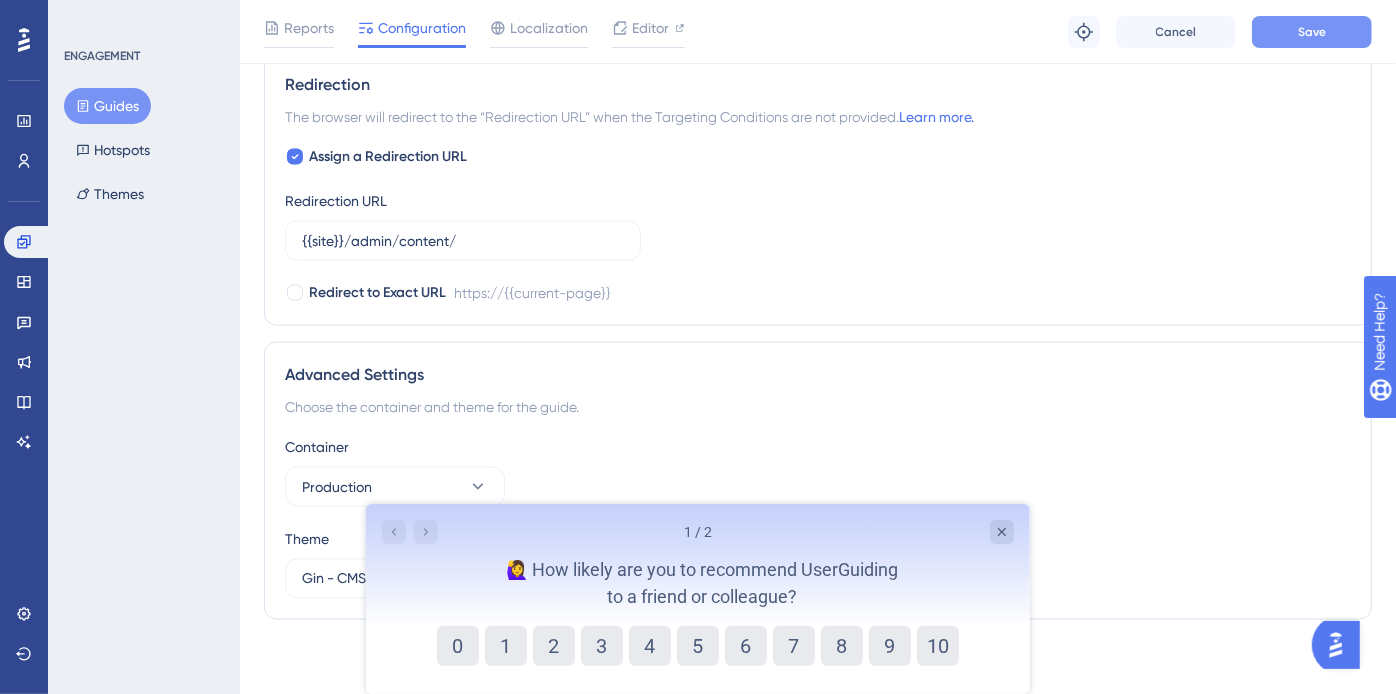 type on "admin/content" 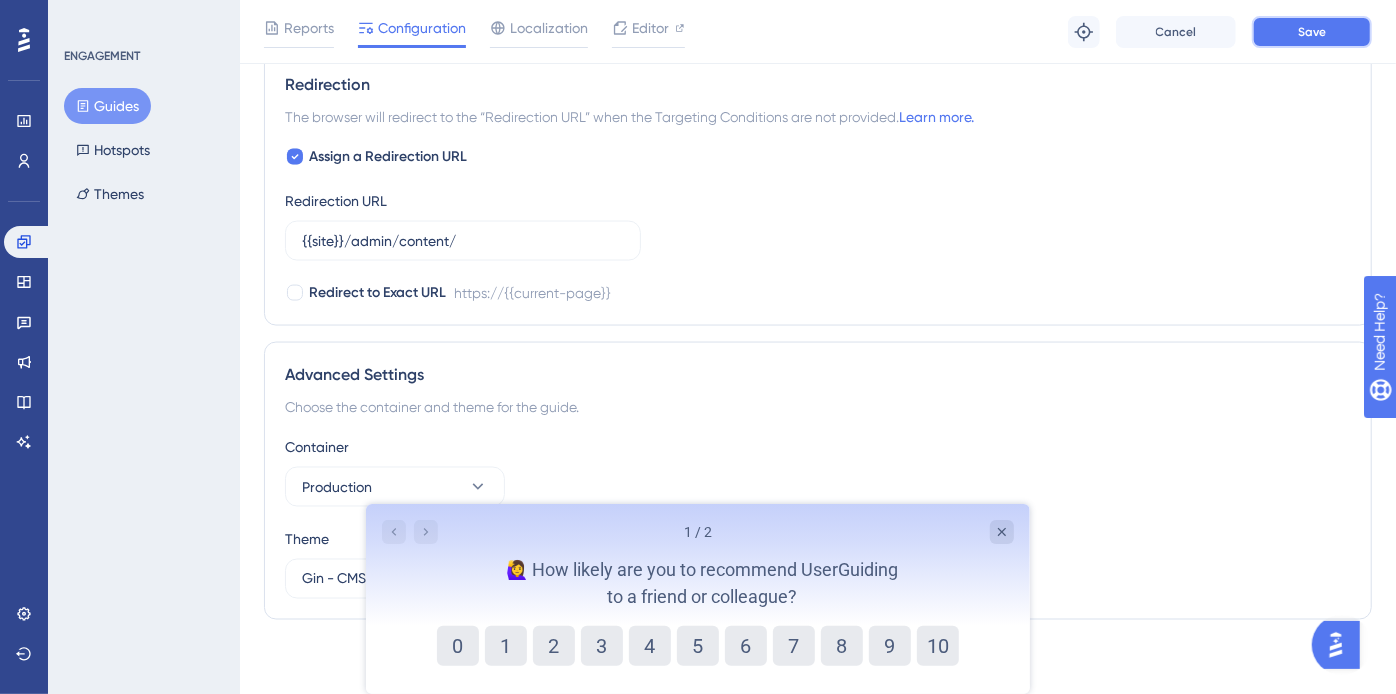 click on "Save" at bounding box center (1312, 32) 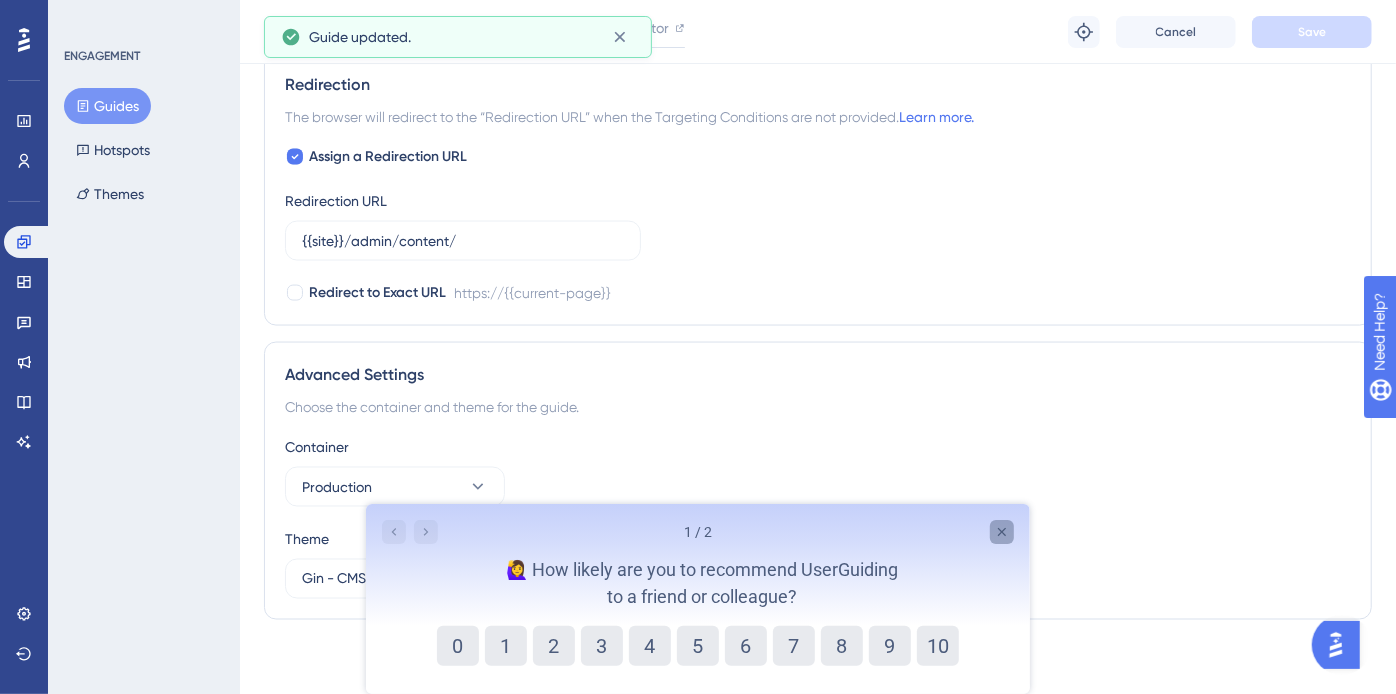 click at bounding box center [1001, 531] 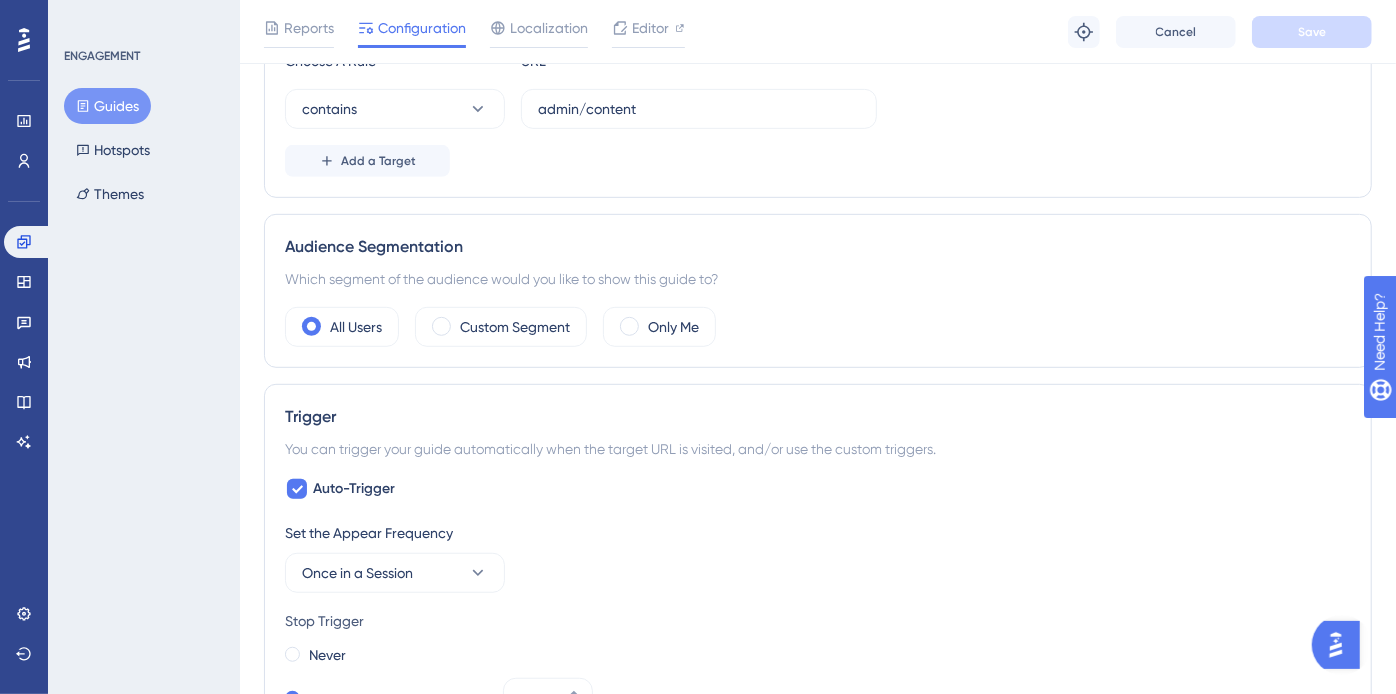 scroll, scrollTop: 0, scrollLeft: 0, axis: both 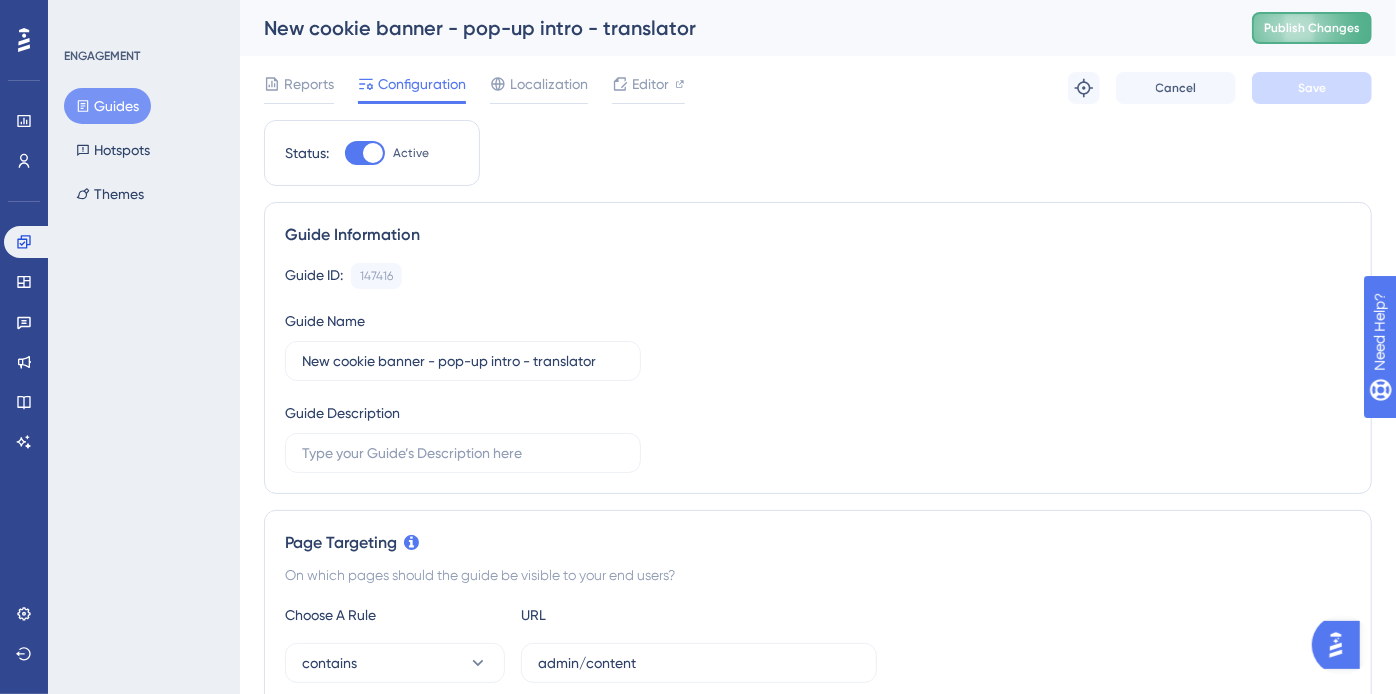click on "Publish Changes" at bounding box center (1312, 28) 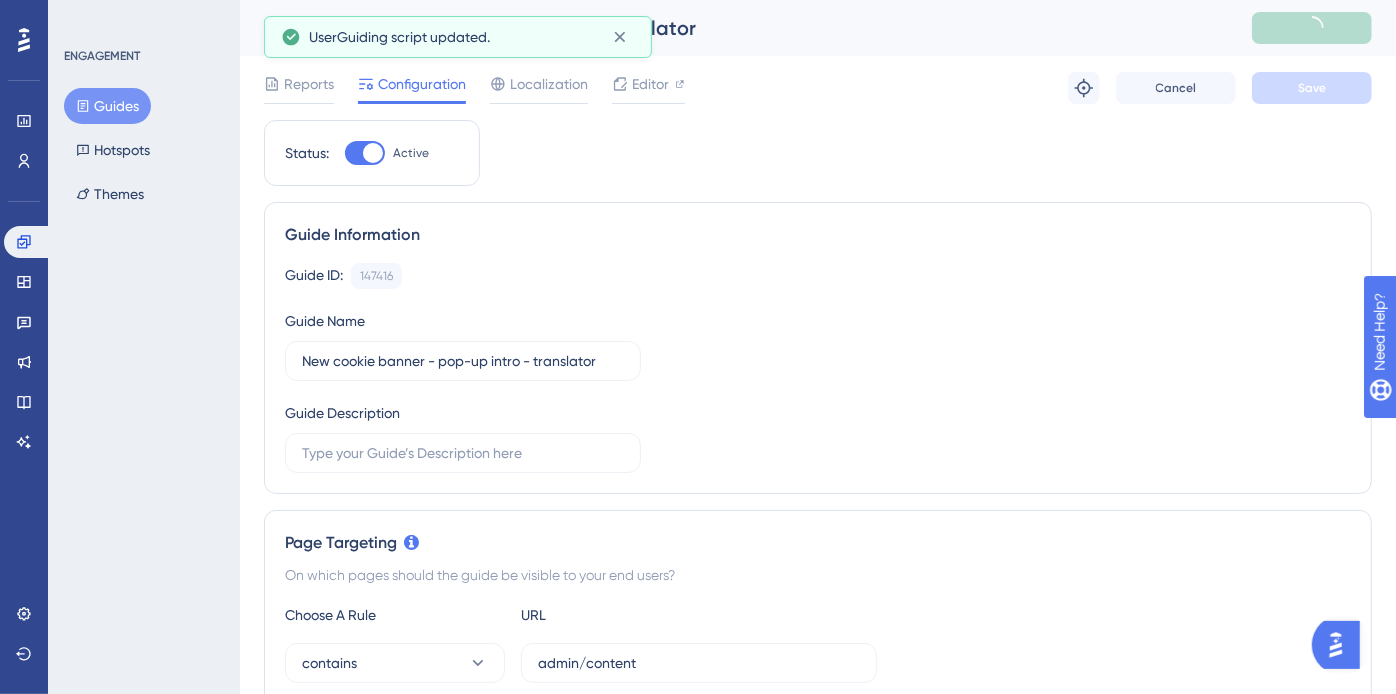 click on "Guides" at bounding box center (107, 106) 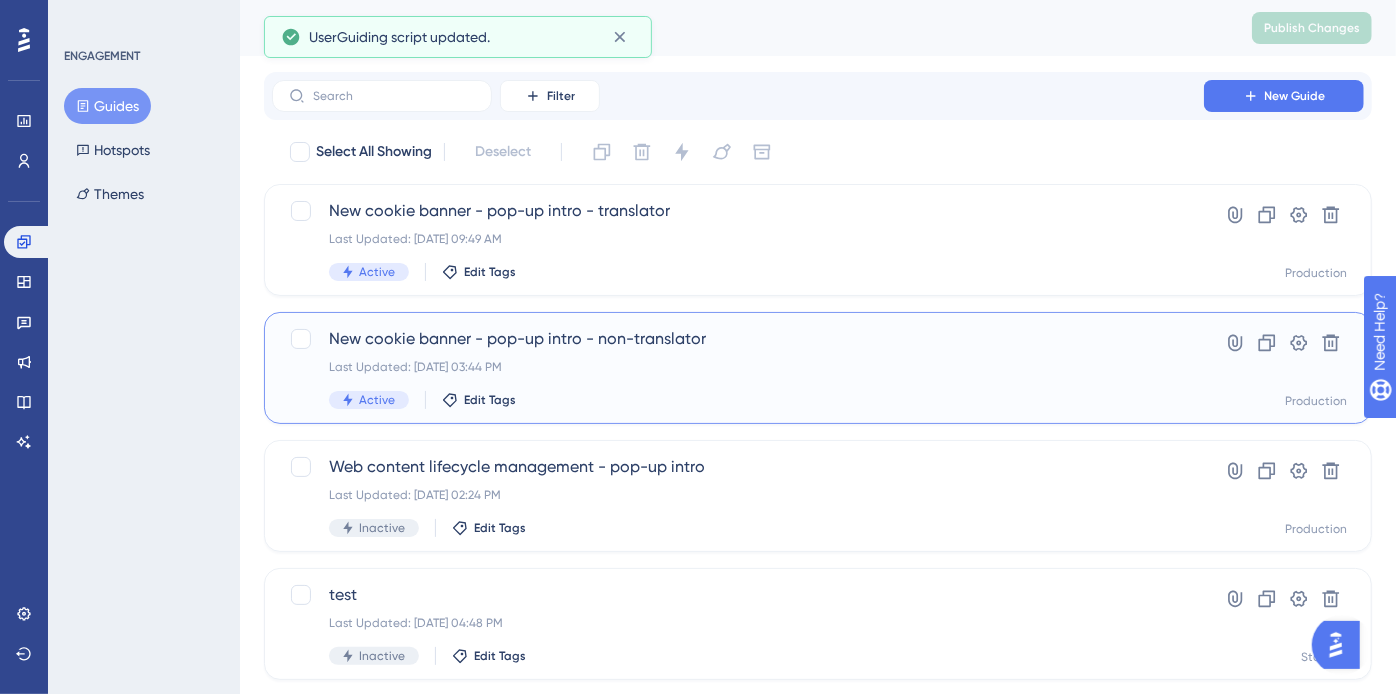 click on "New cookie banner - pop-up intro - non-translator Last Updated: [DATE] 03:44 PM Active Edit Tags" at bounding box center [738, 368] 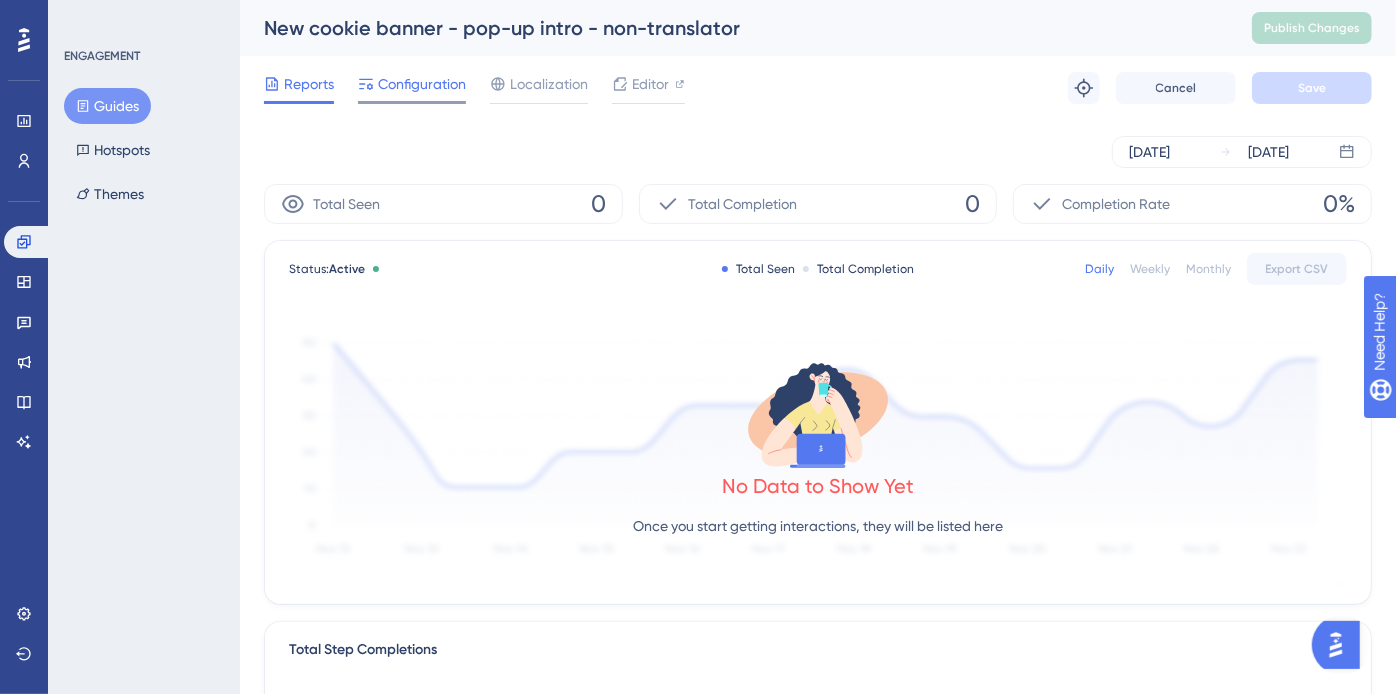click on "Configuration" at bounding box center [412, 88] 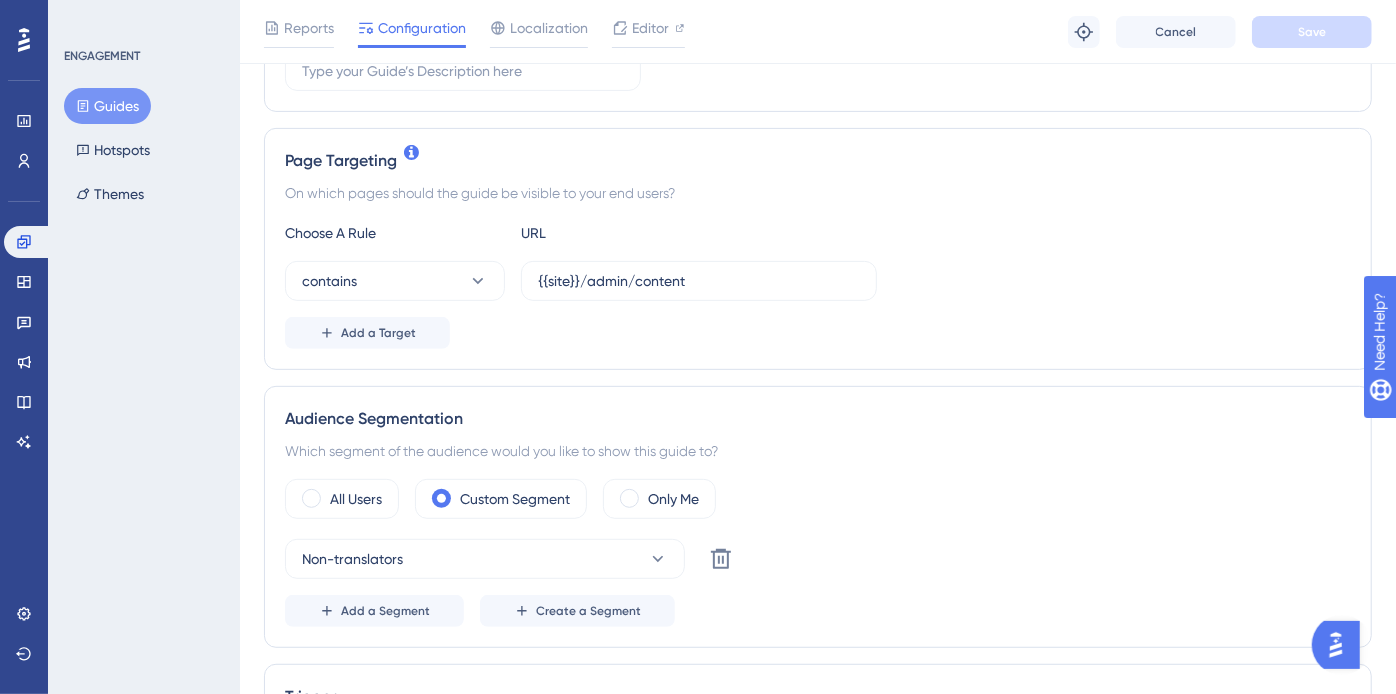 scroll, scrollTop: 400, scrollLeft: 0, axis: vertical 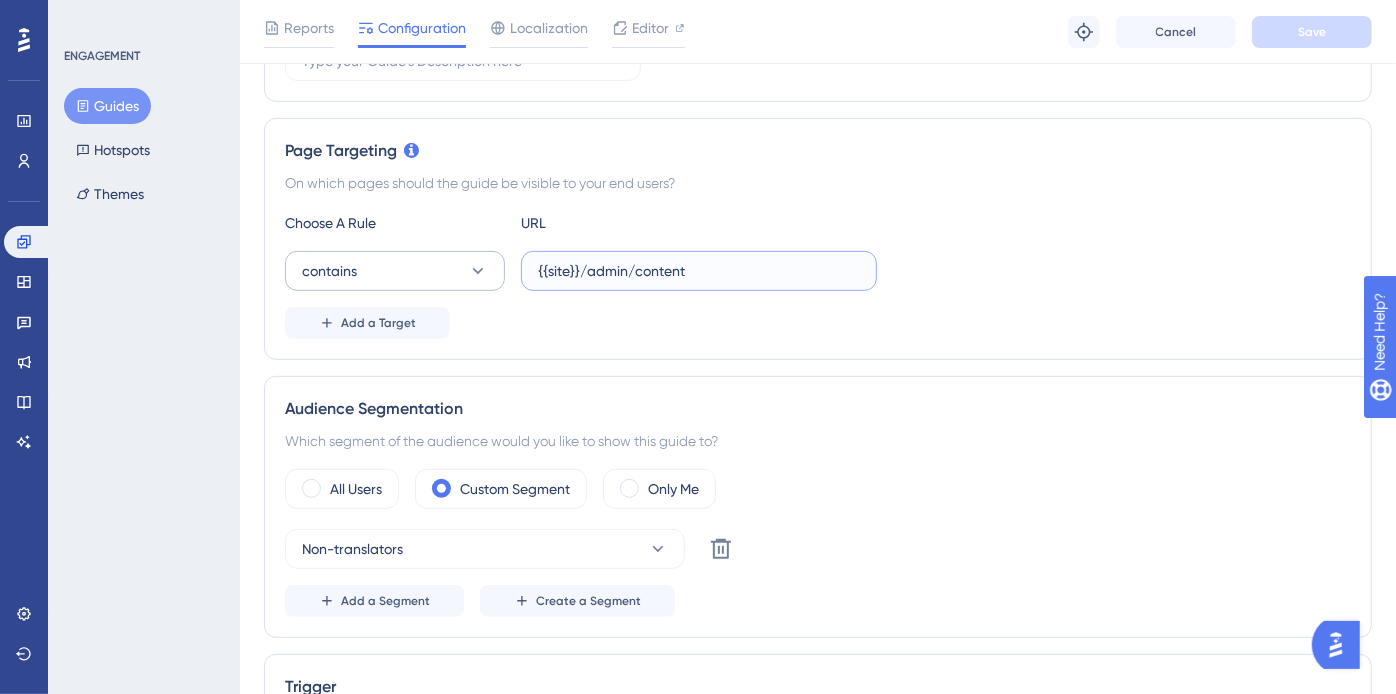drag, startPoint x: 588, startPoint y: 274, endPoint x: 501, endPoint y: 257, distance: 88.64536 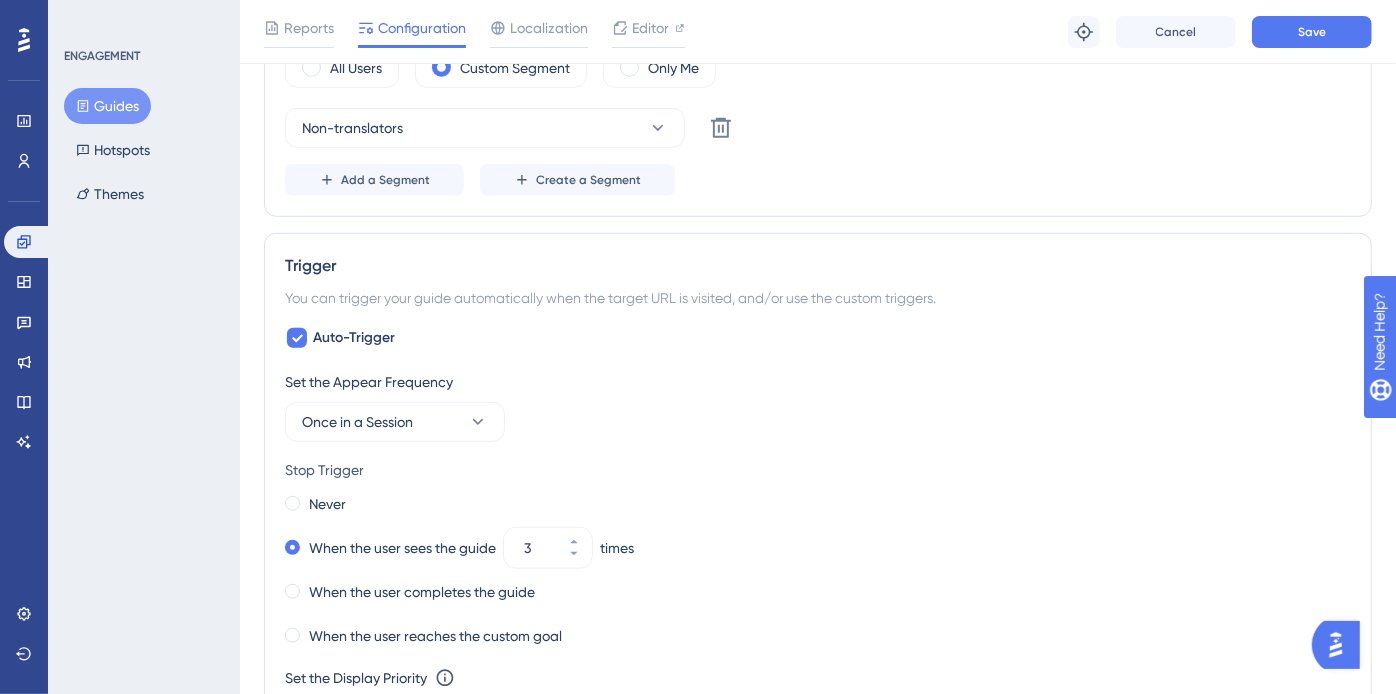 scroll, scrollTop: 0, scrollLeft: 0, axis: both 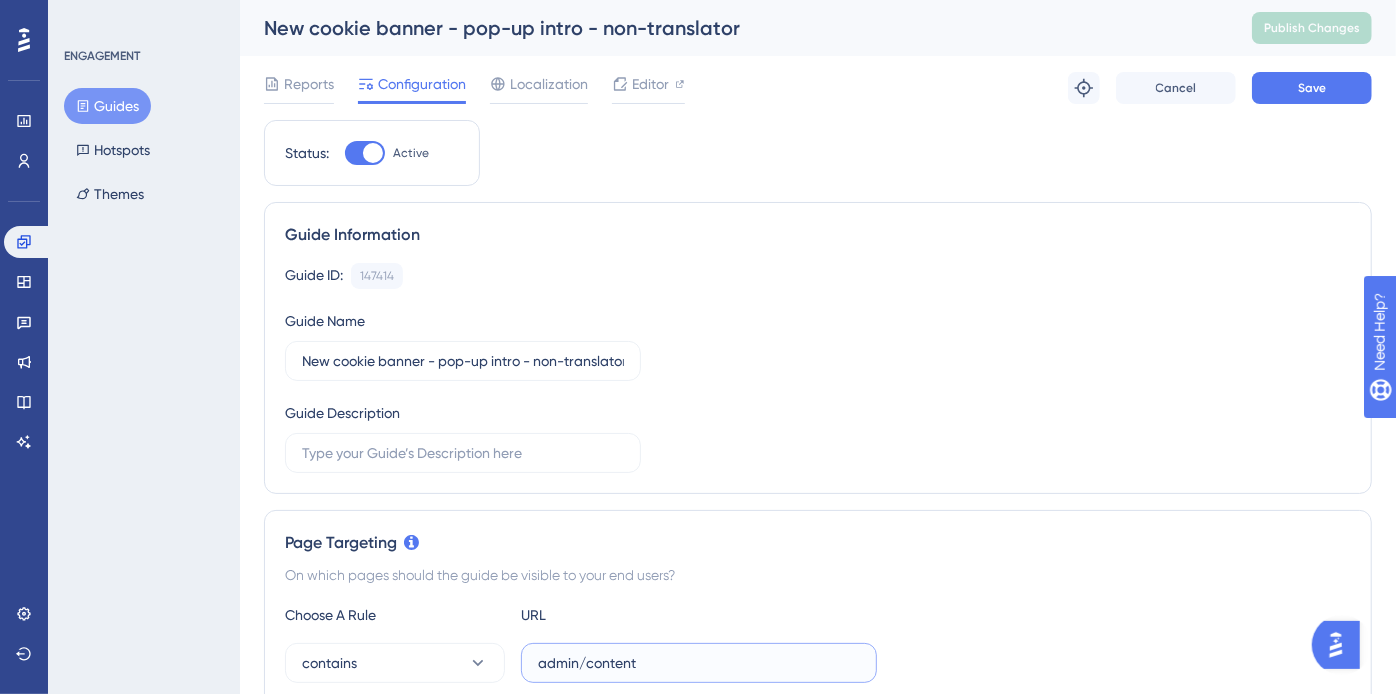 type on "admin/content" 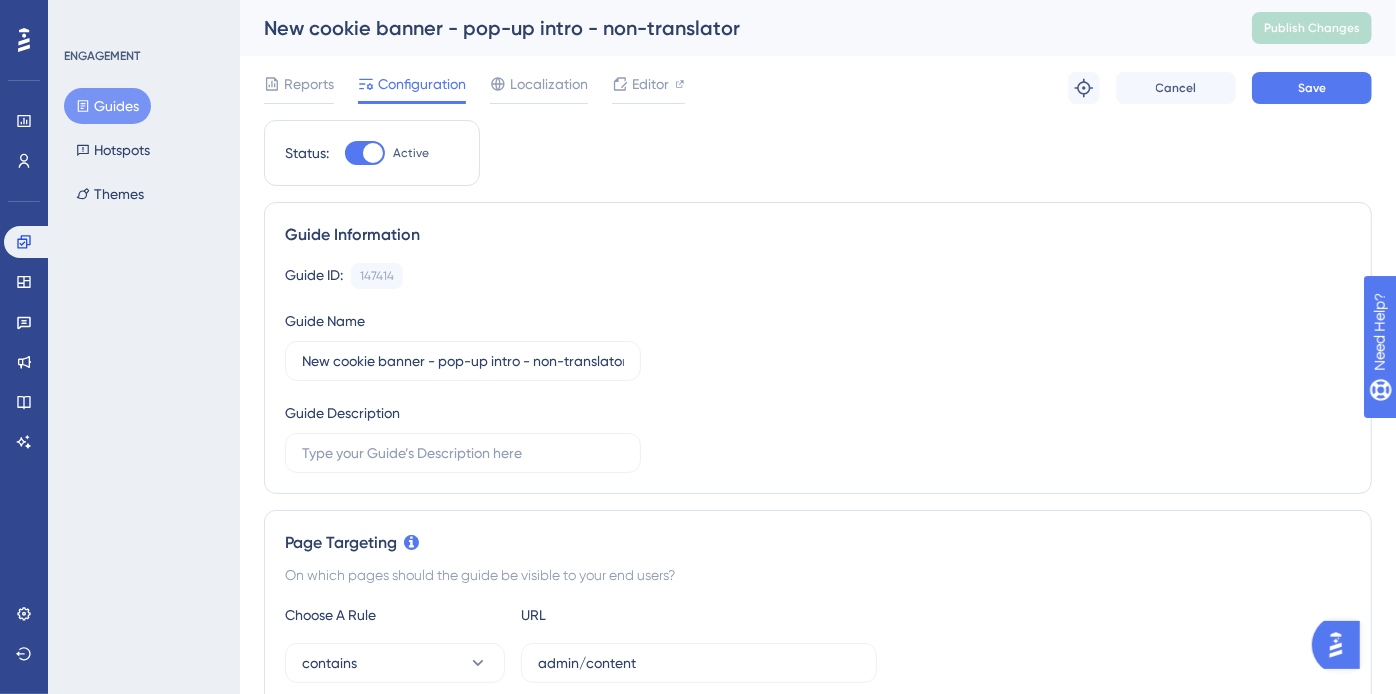 click at bounding box center (365, 153) 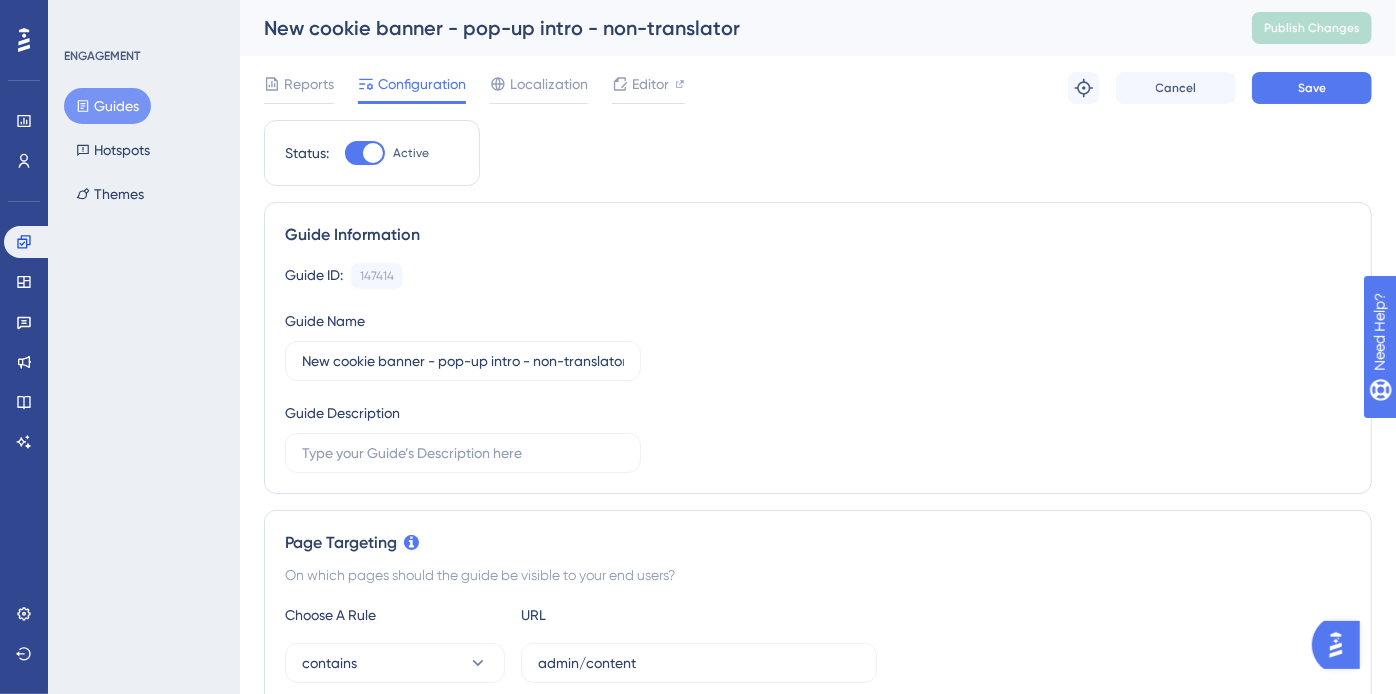 checkbox on "false" 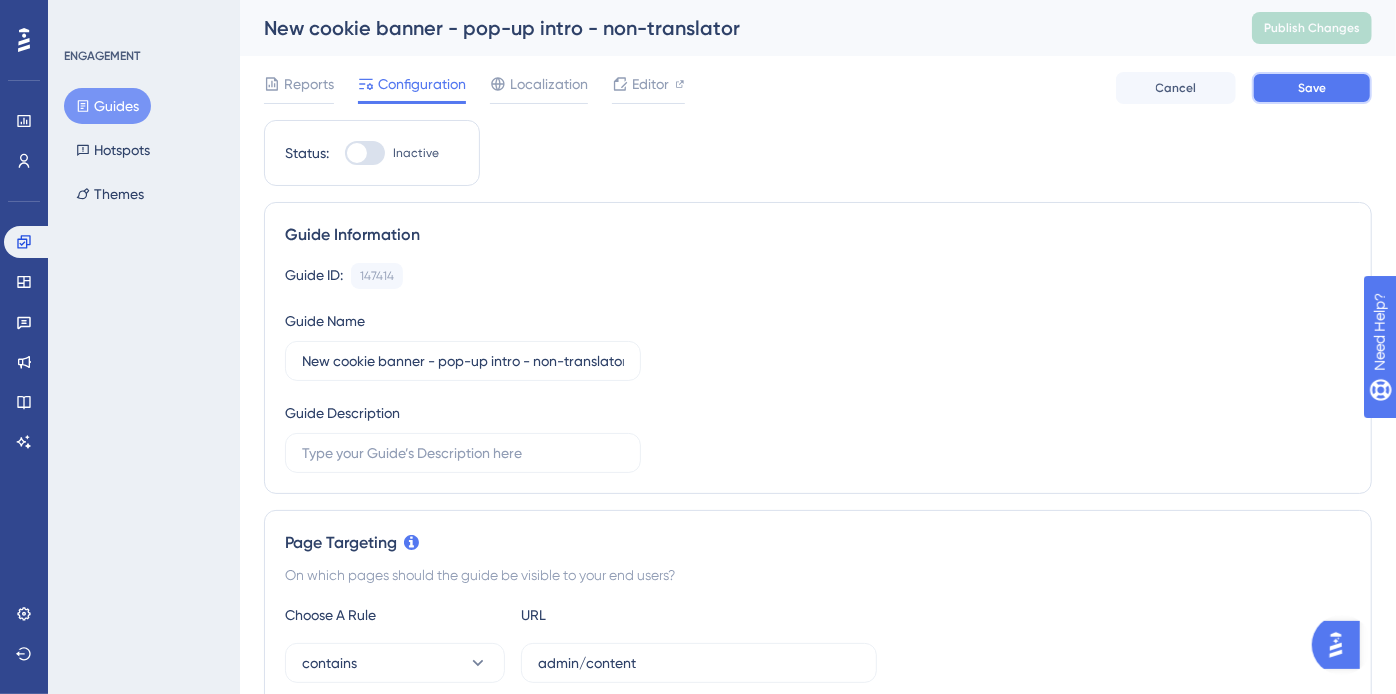 click on "Save" at bounding box center (1312, 88) 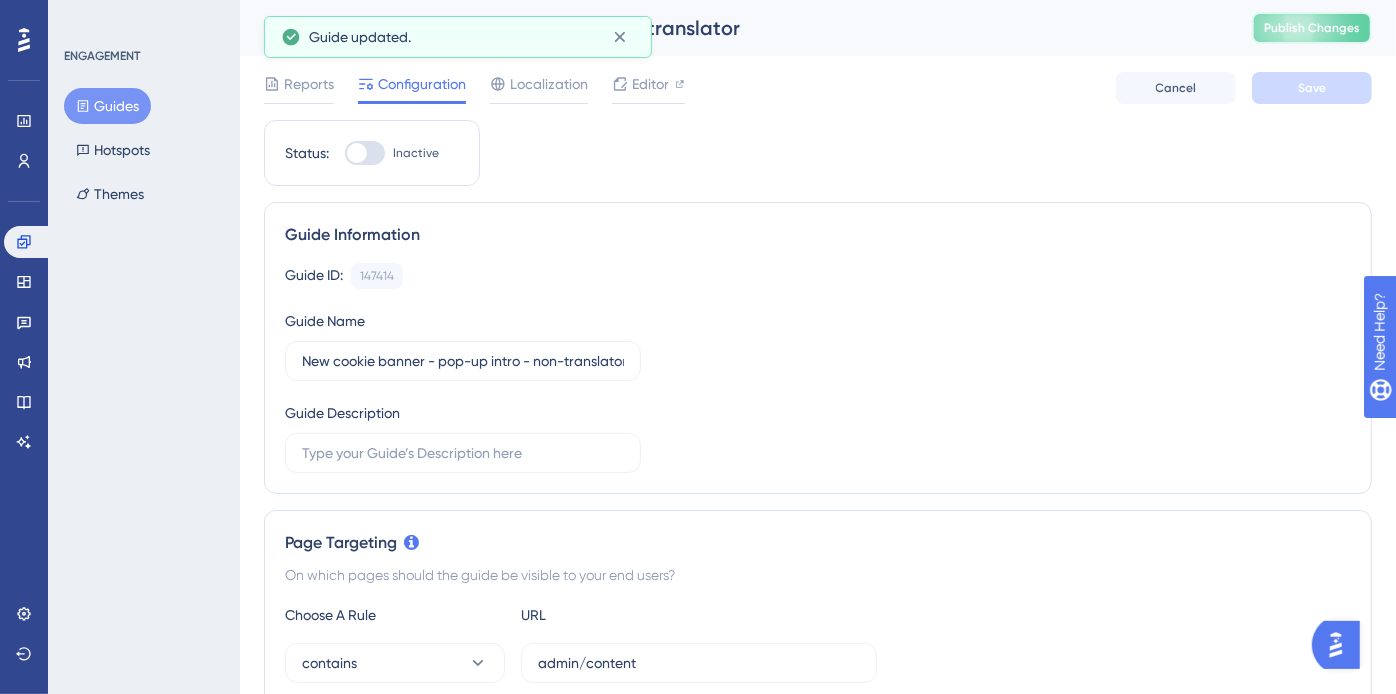 click on "Publish Changes" at bounding box center [1312, 28] 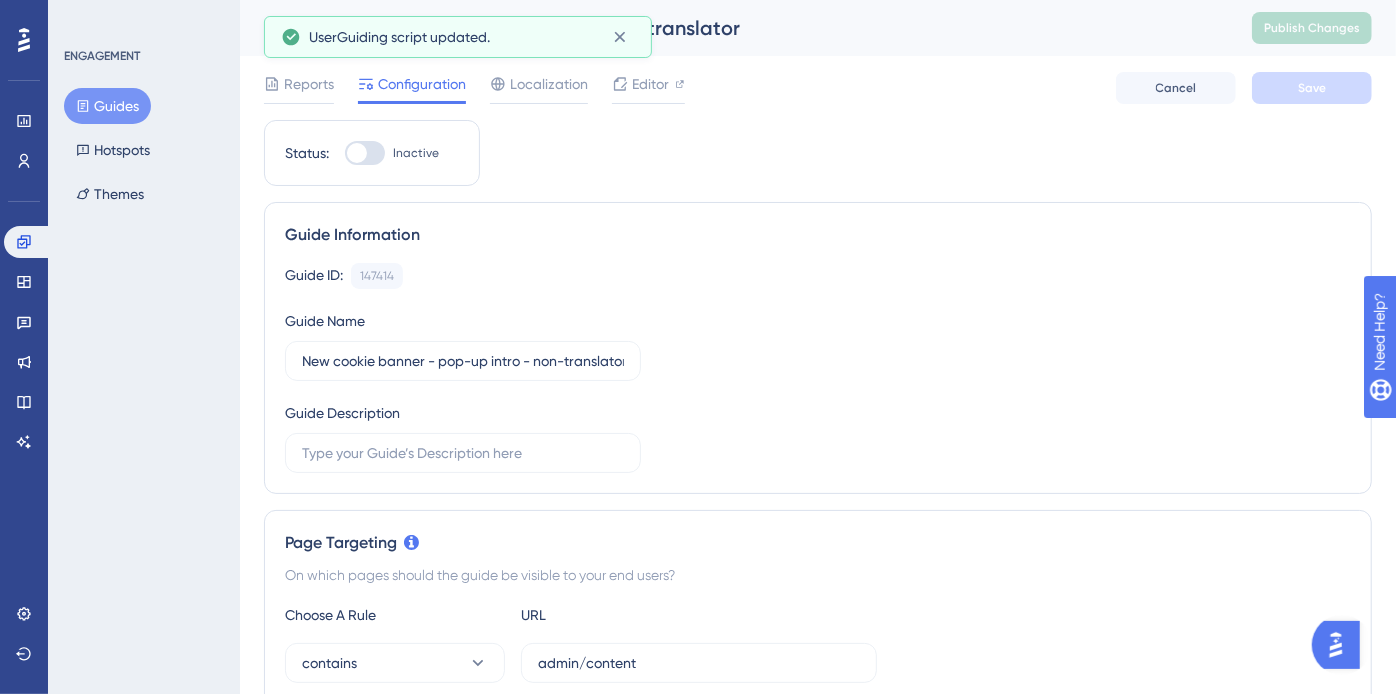 click on "Guides" at bounding box center (107, 106) 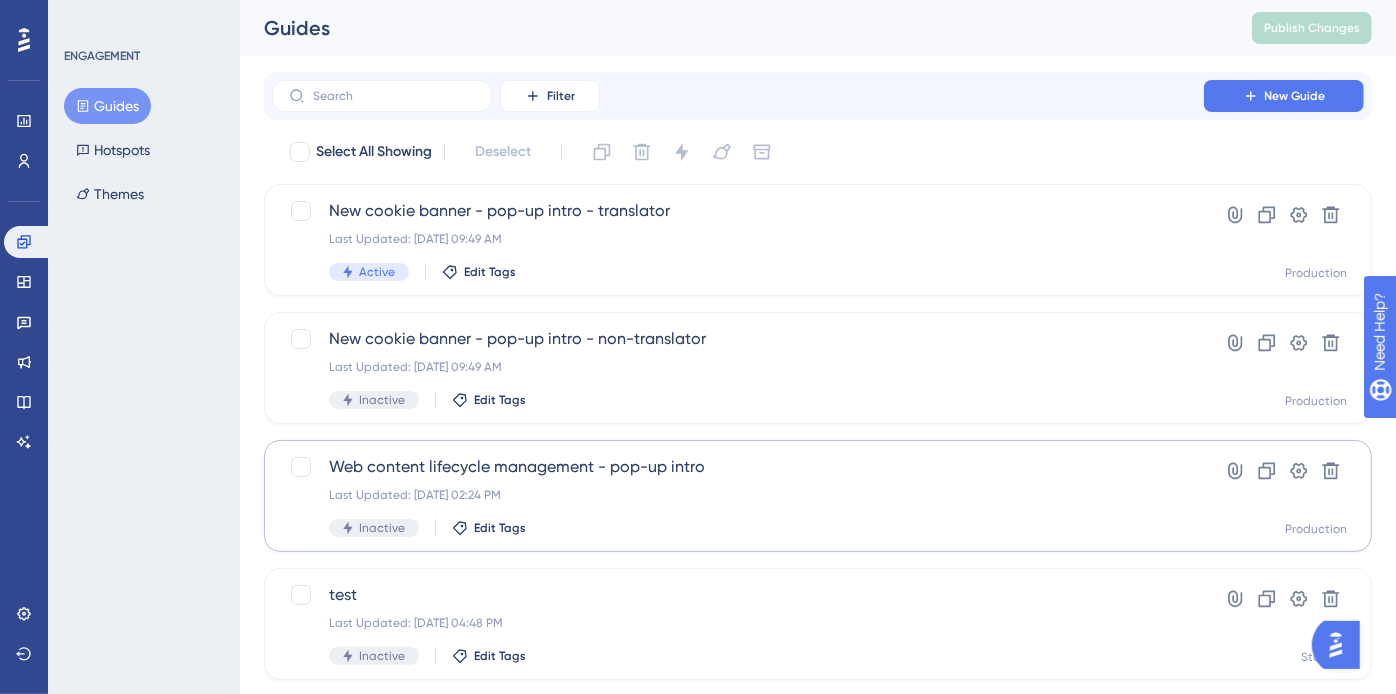 type 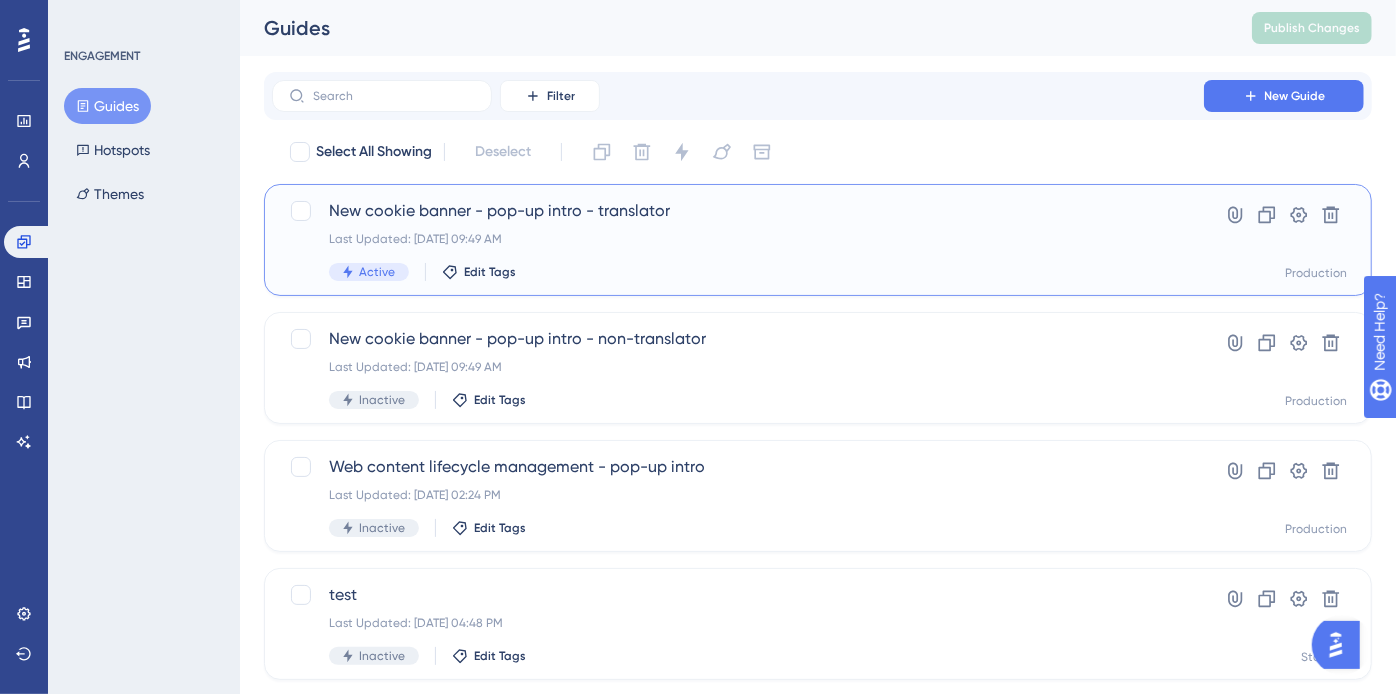 click on "New cookie banner - pop-up intro - translator" at bounding box center [738, 211] 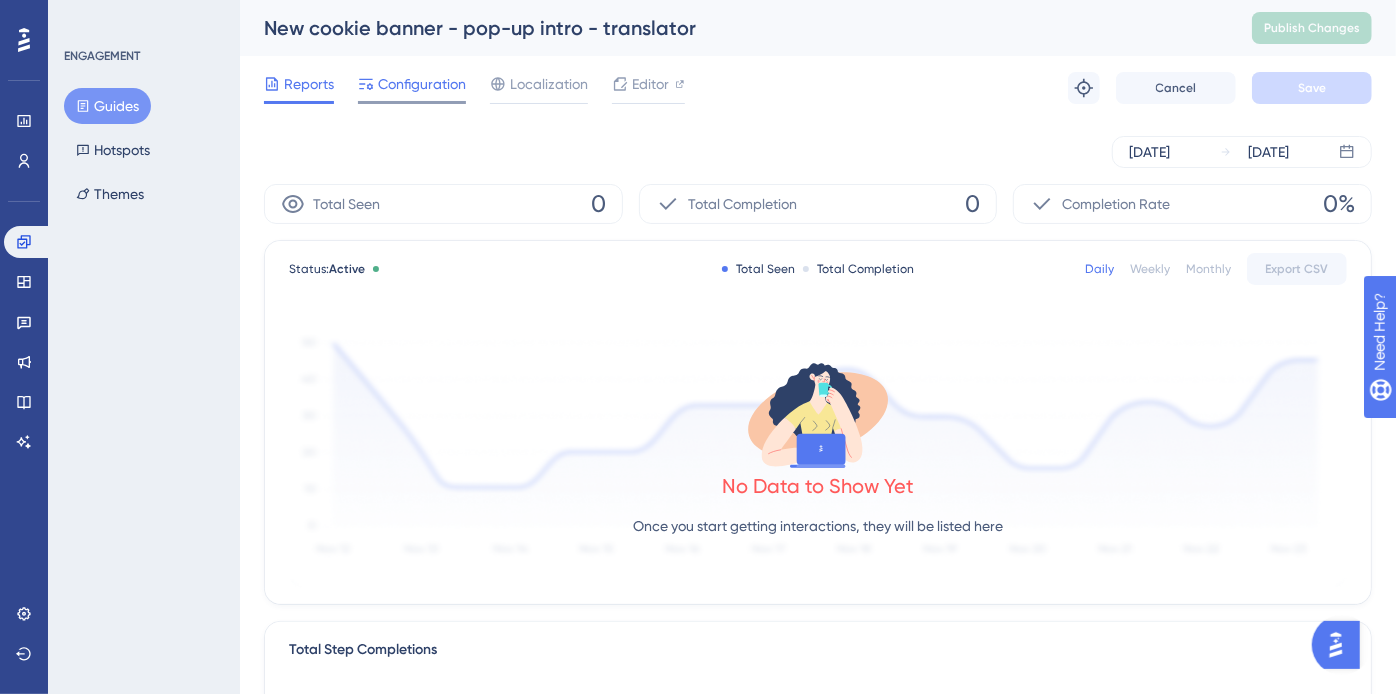click on "Configuration" at bounding box center (412, 88) 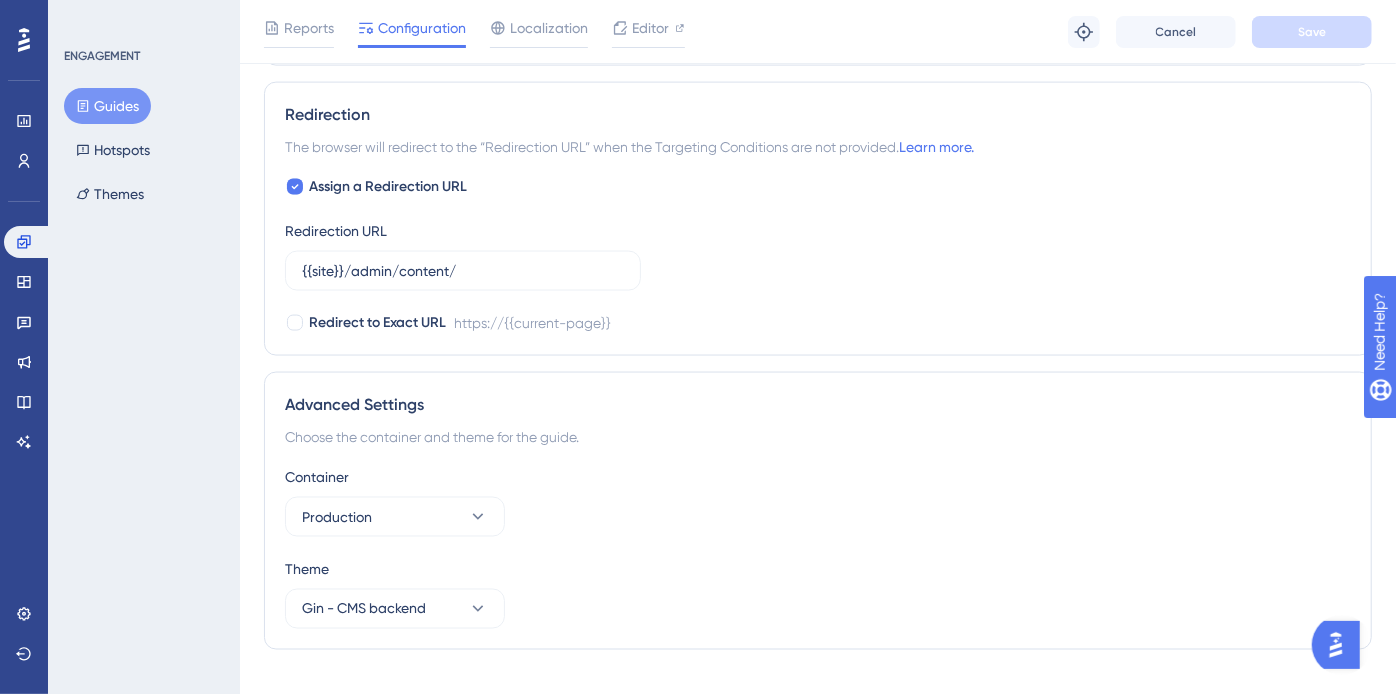 scroll, scrollTop: 1745, scrollLeft: 0, axis: vertical 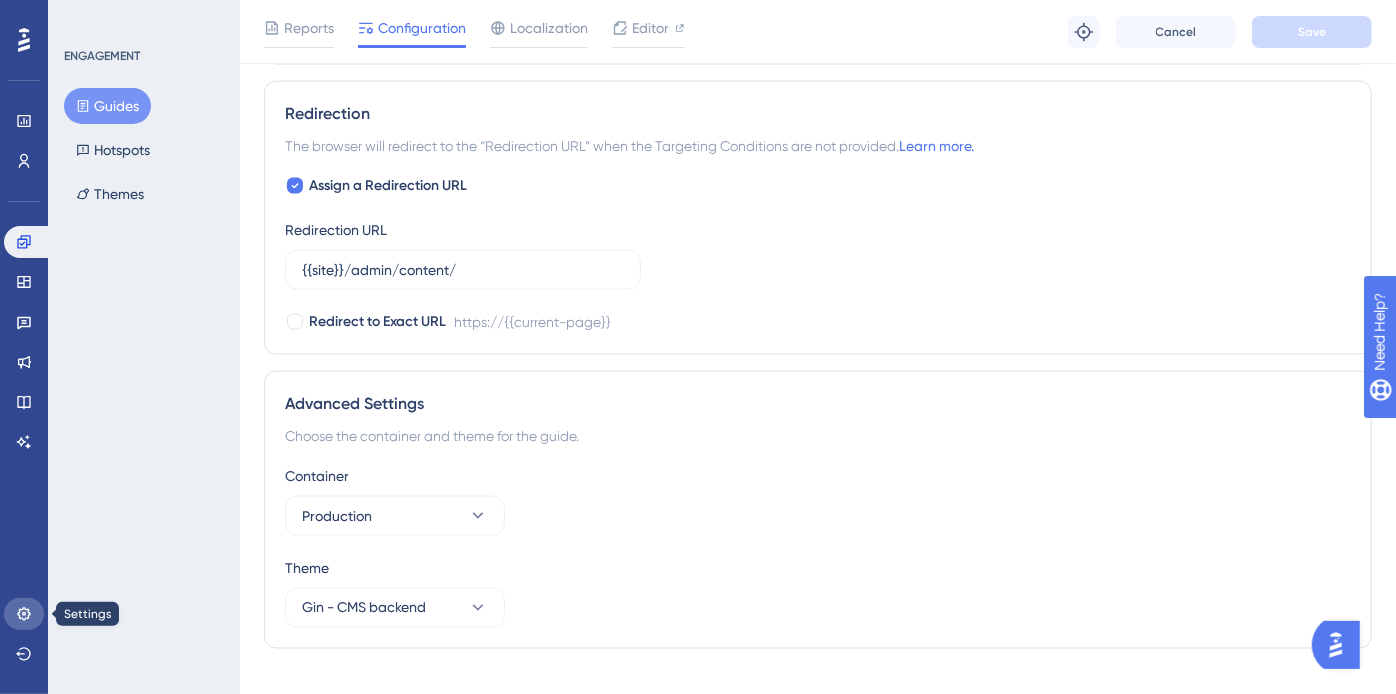 click at bounding box center (24, 614) 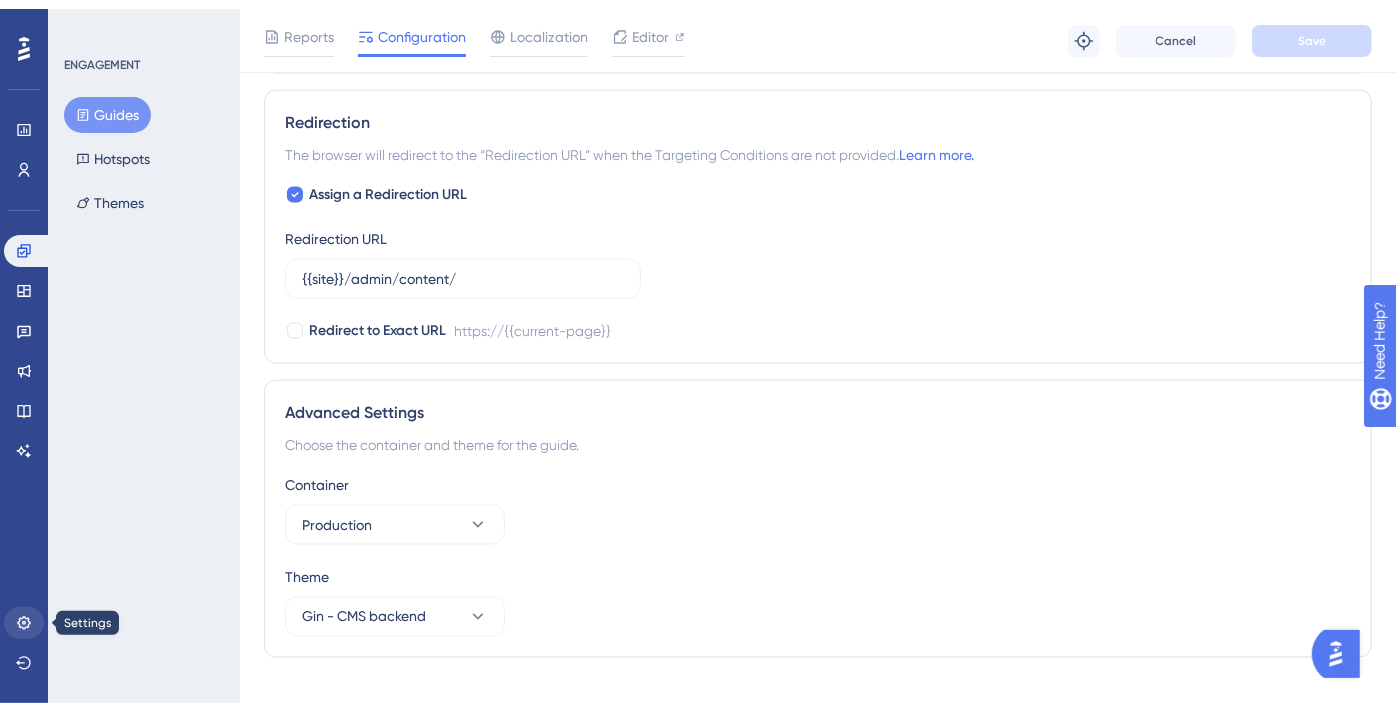 scroll, scrollTop: 0, scrollLeft: 0, axis: both 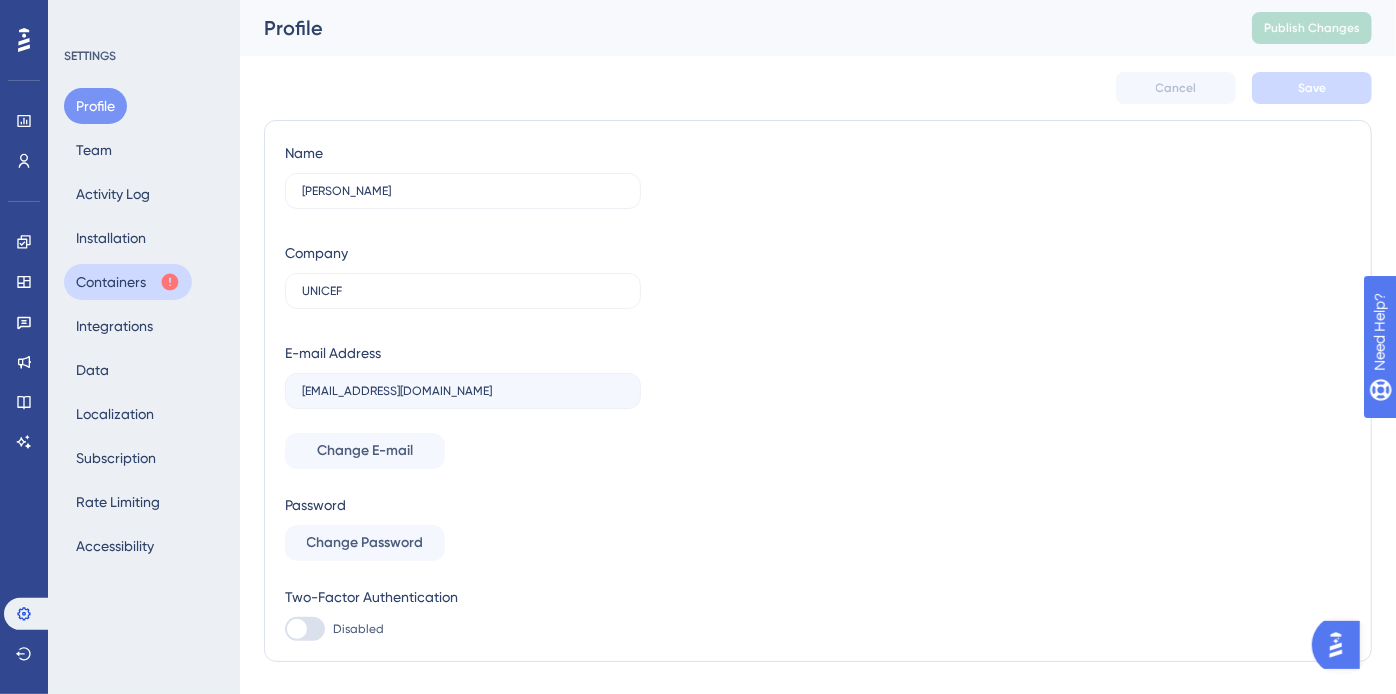 click on "Containers" at bounding box center [128, 282] 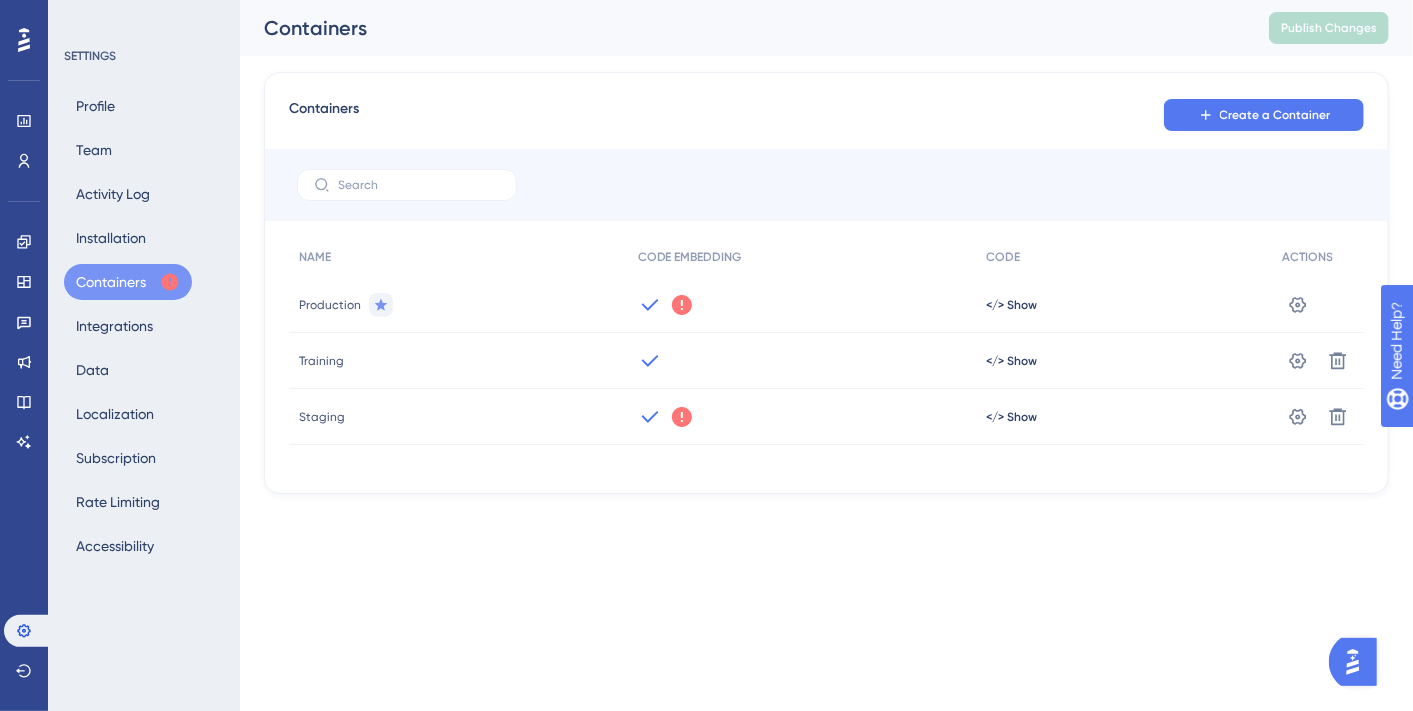 click 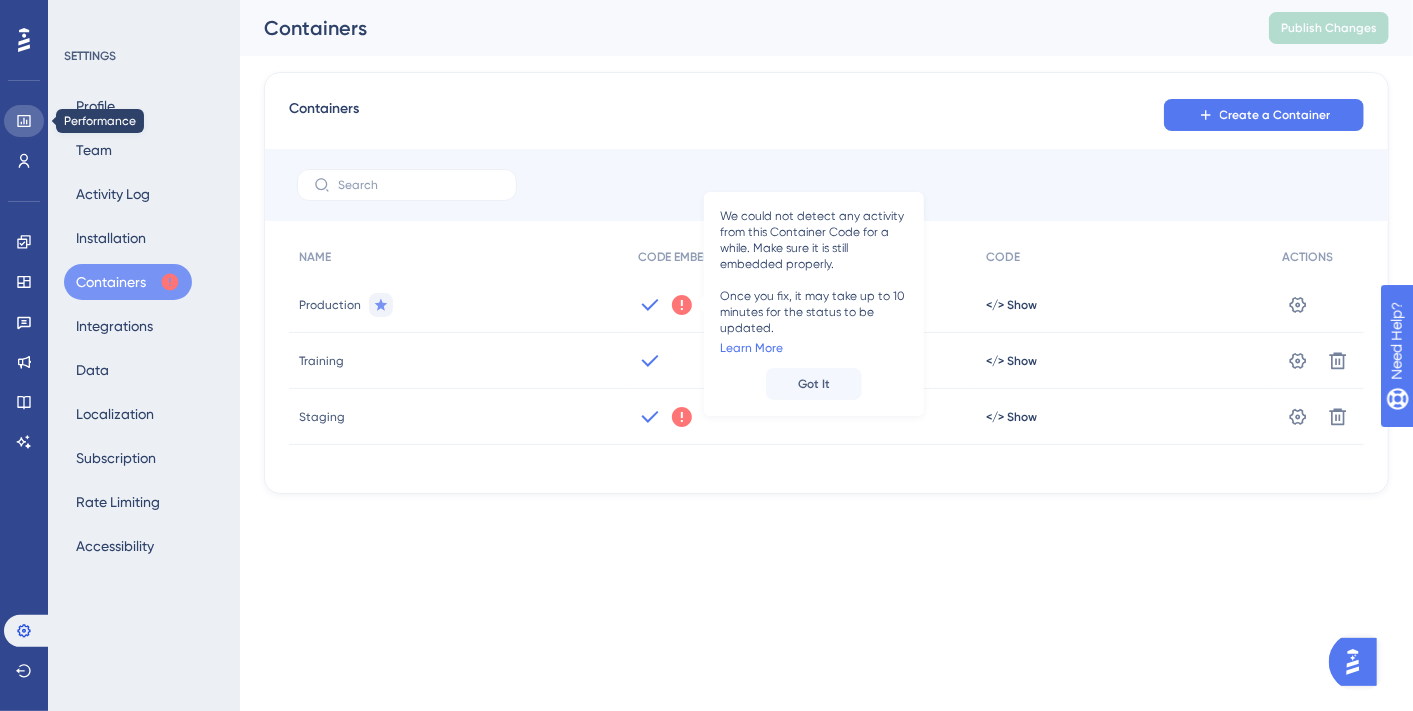 click 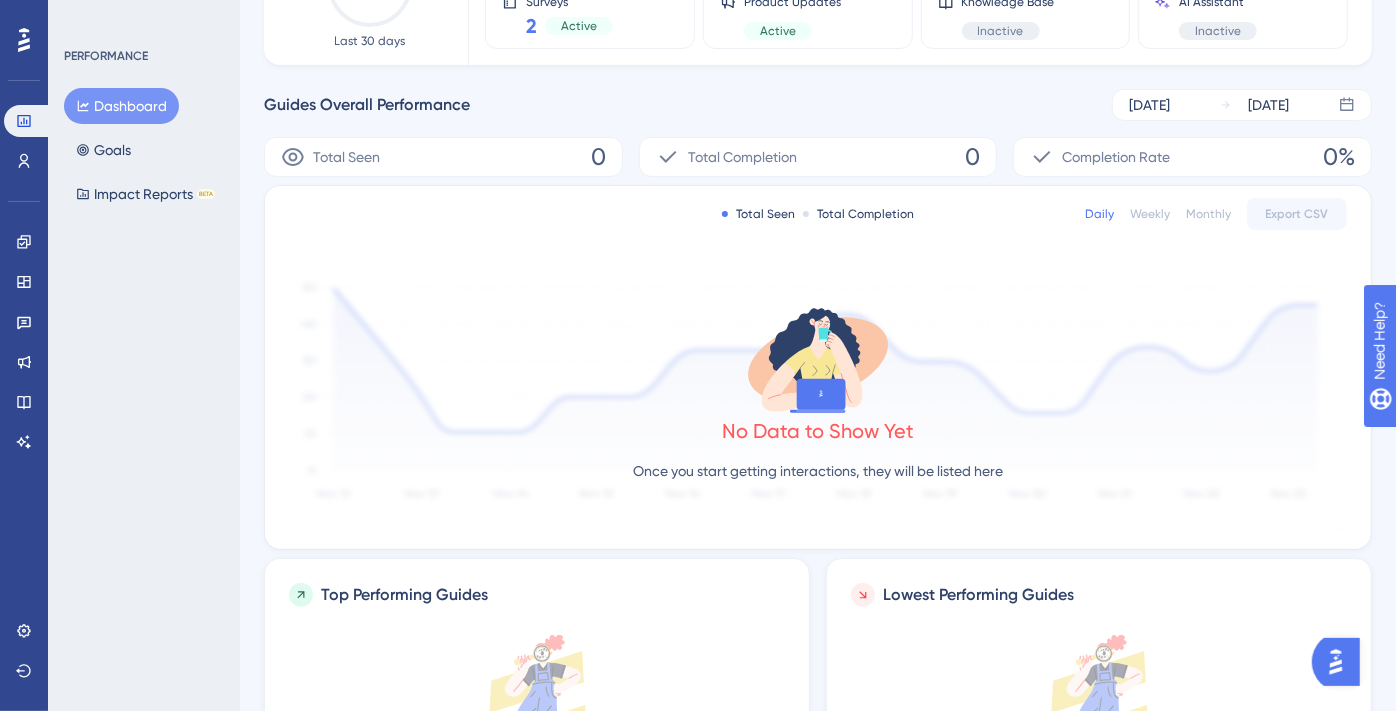 scroll, scrollTop: 226, scrollLeft: 0, axis: vertical 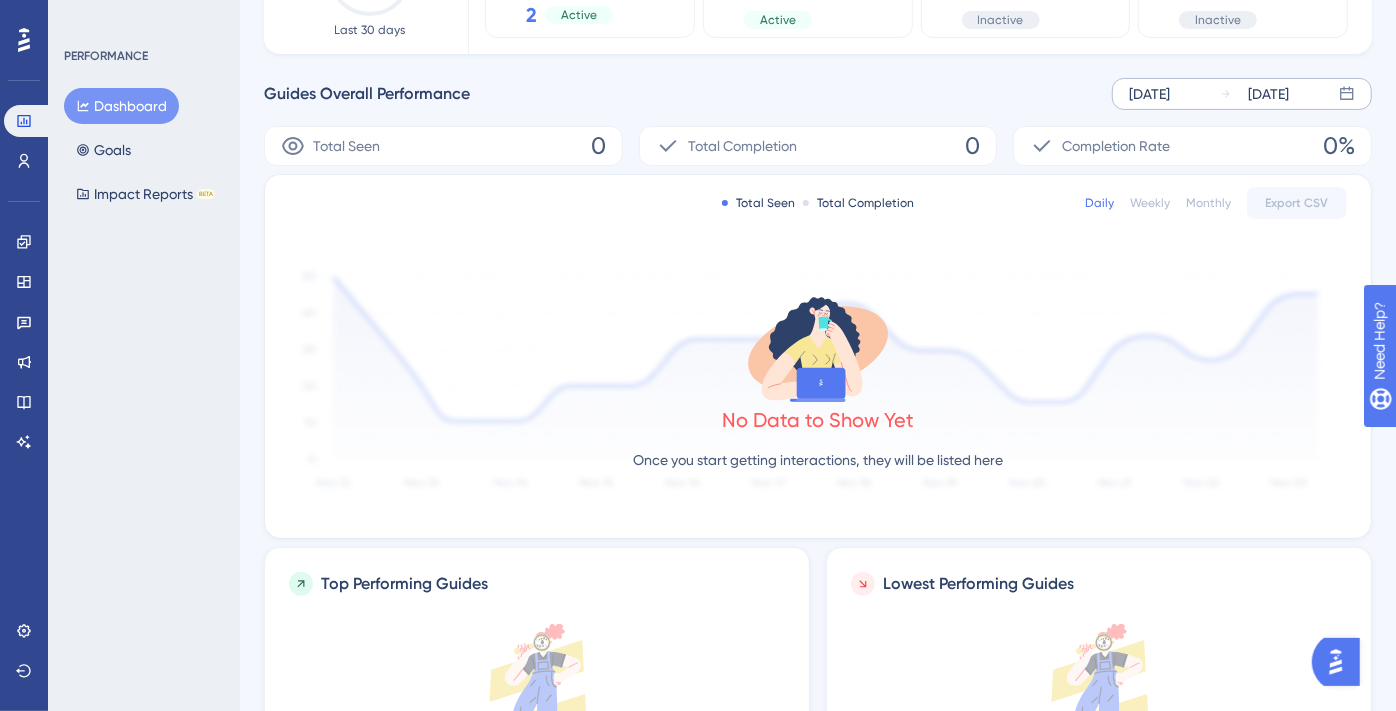 click 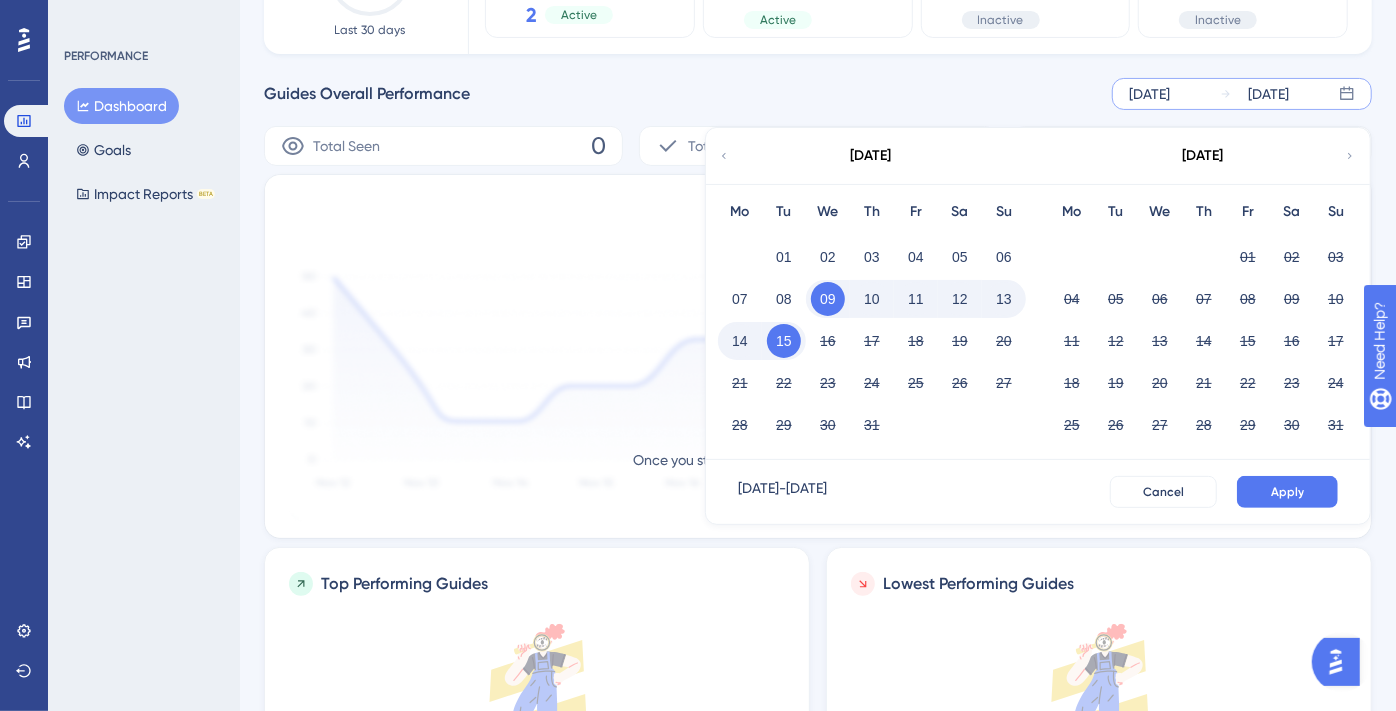 click 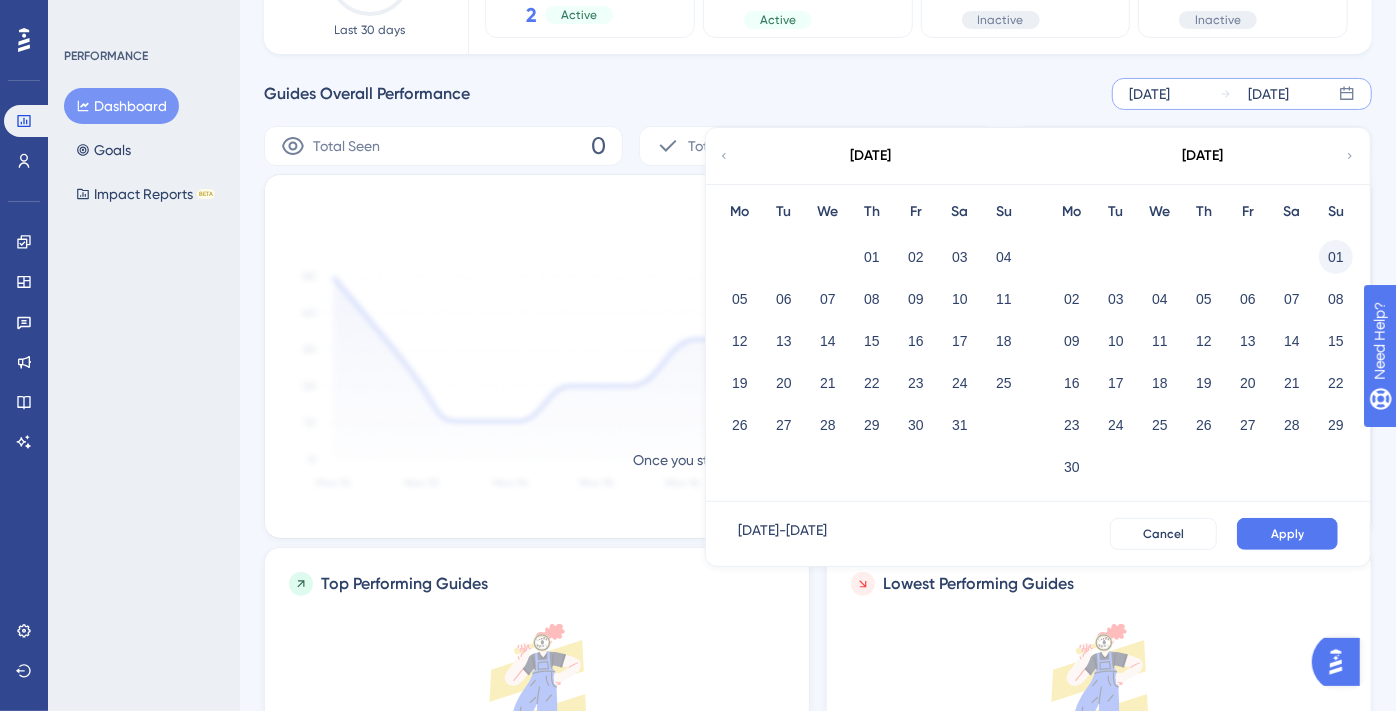 click on "01" at bounding box center [1336, 257] 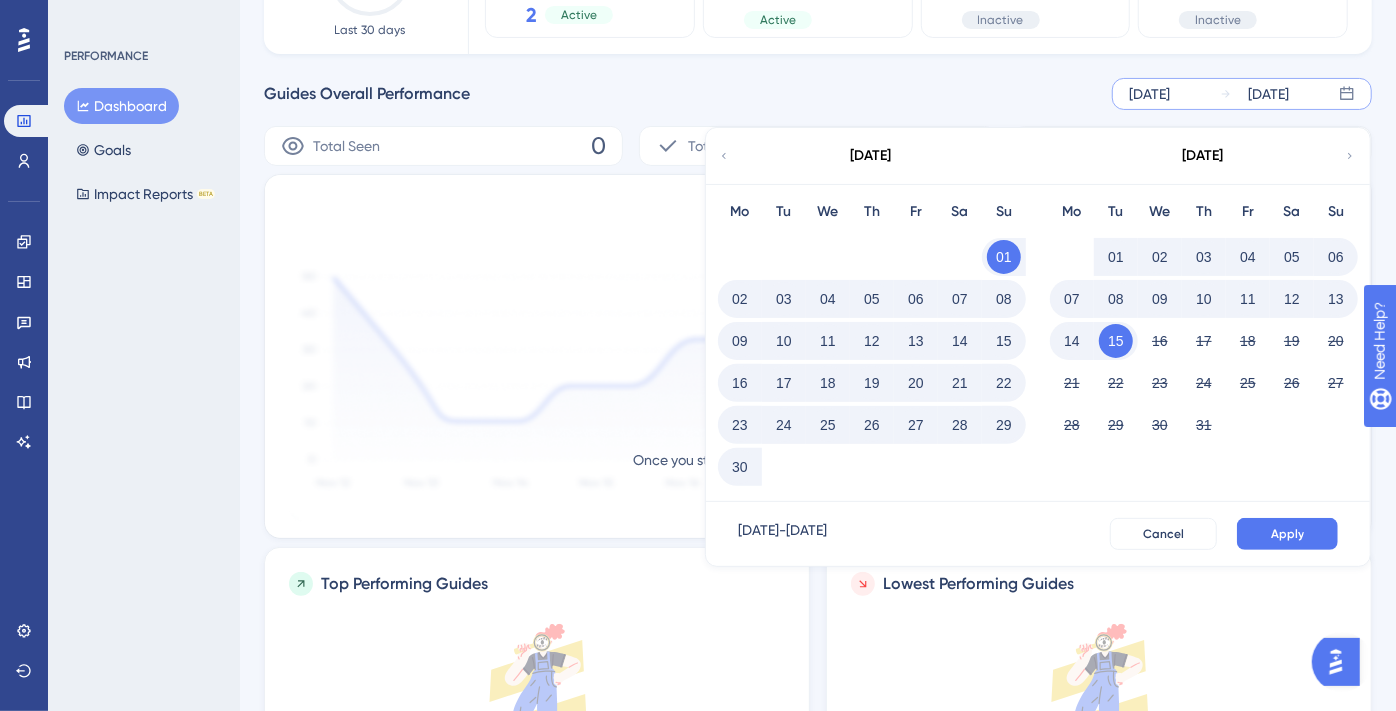 click on "30" at bounding box center (740, 467) 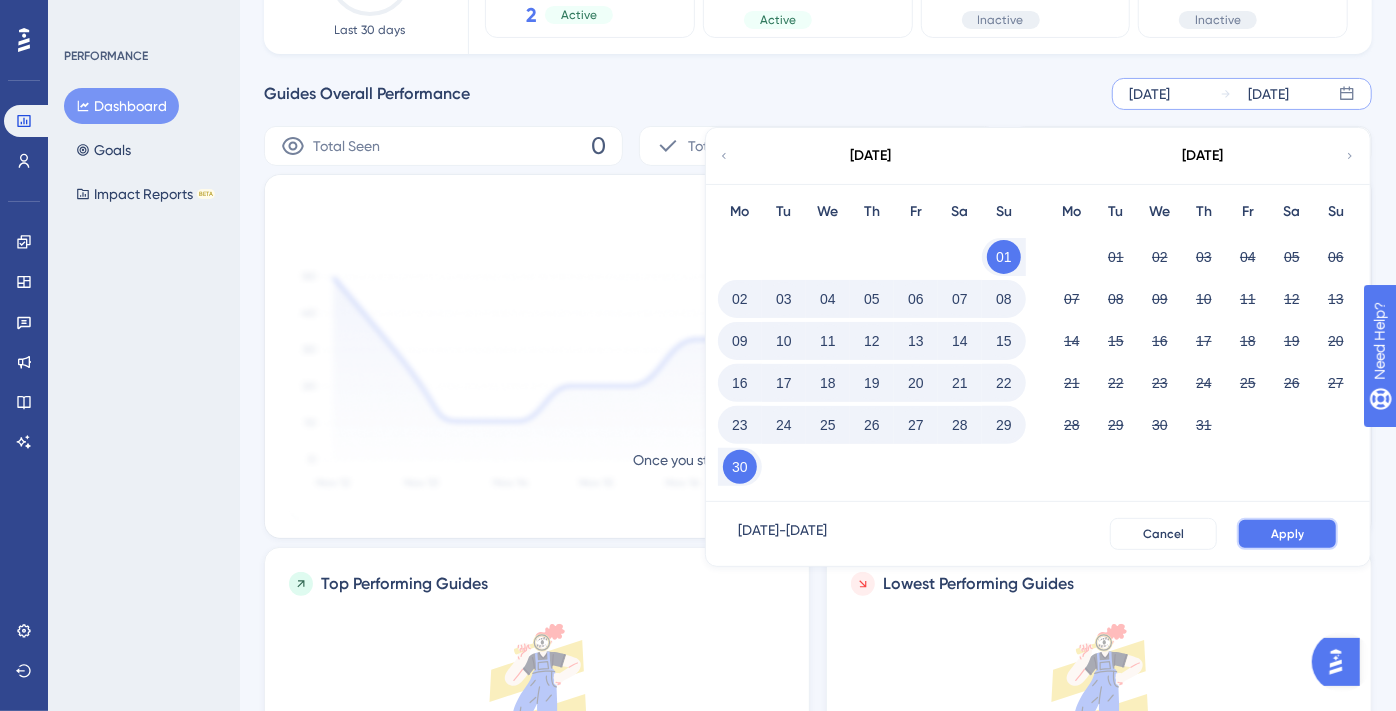click on "Apply" at bounding box center (1287, 534) 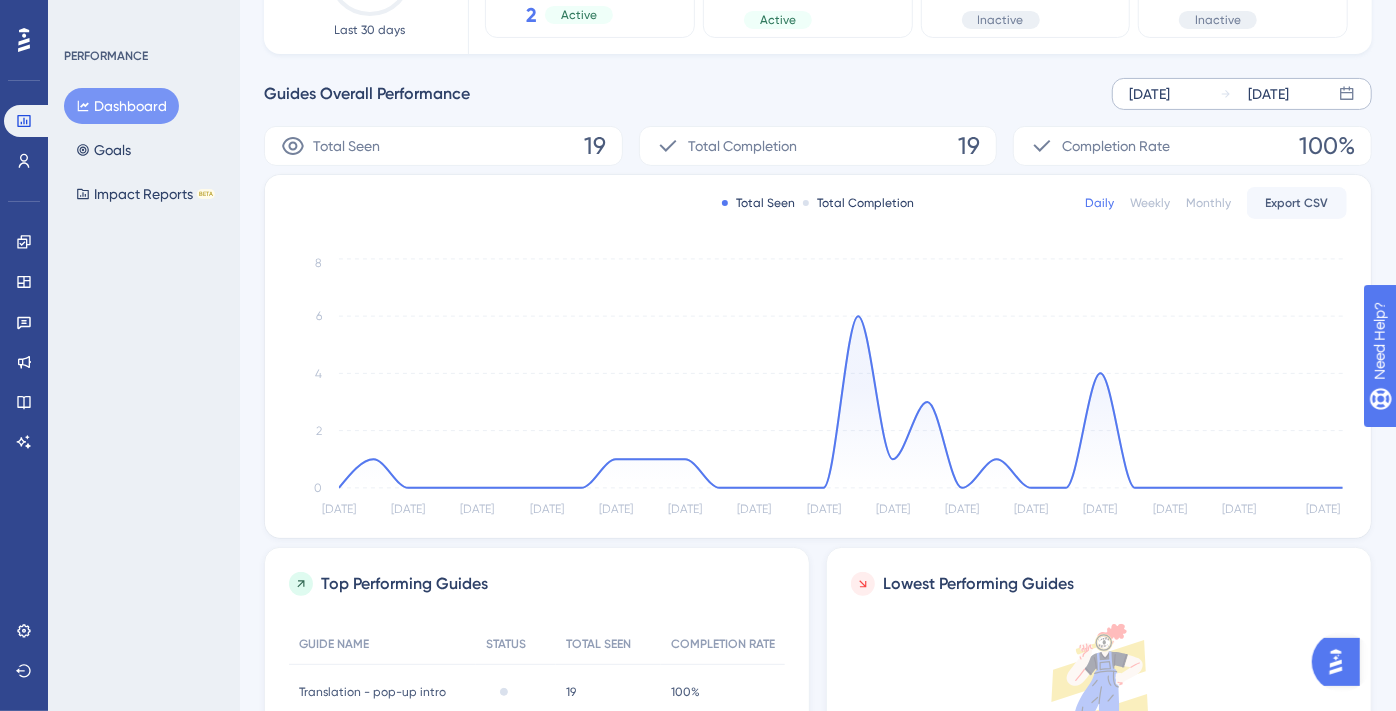 click 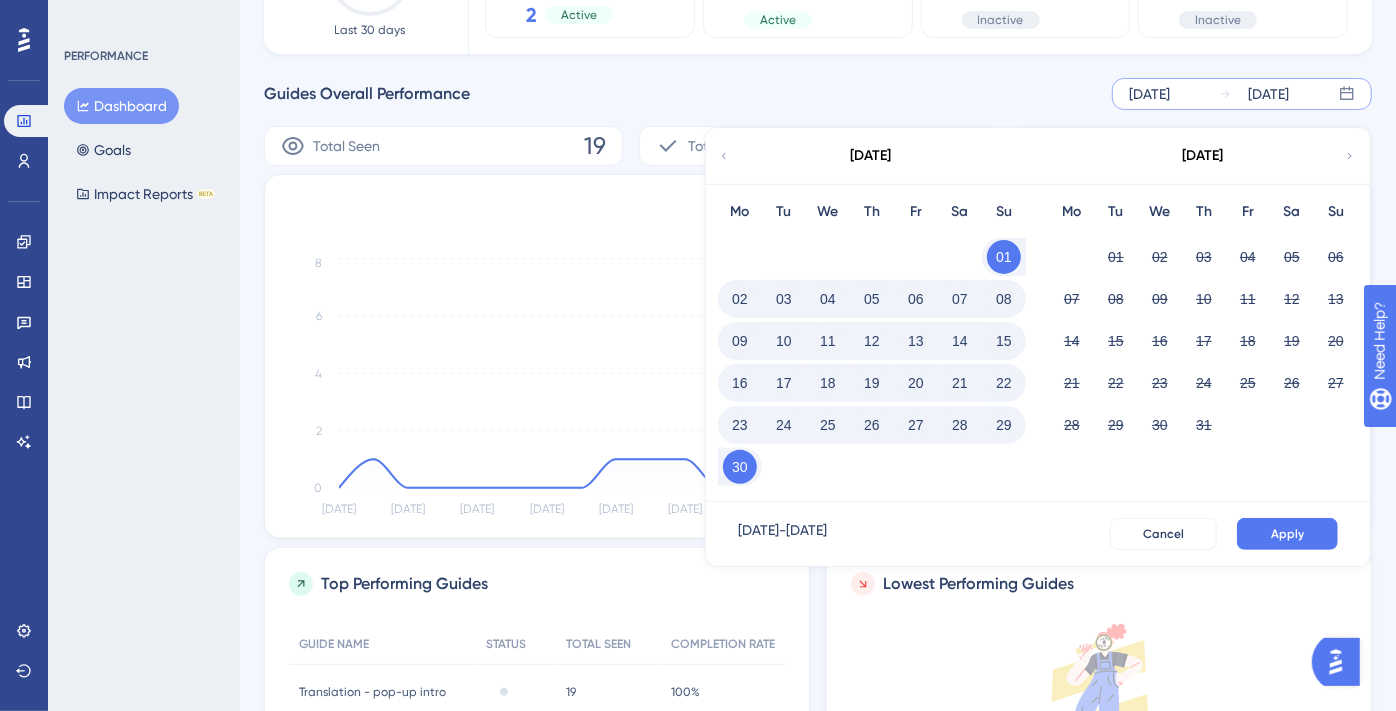 click on "01" at bounding box center [1004, 257] 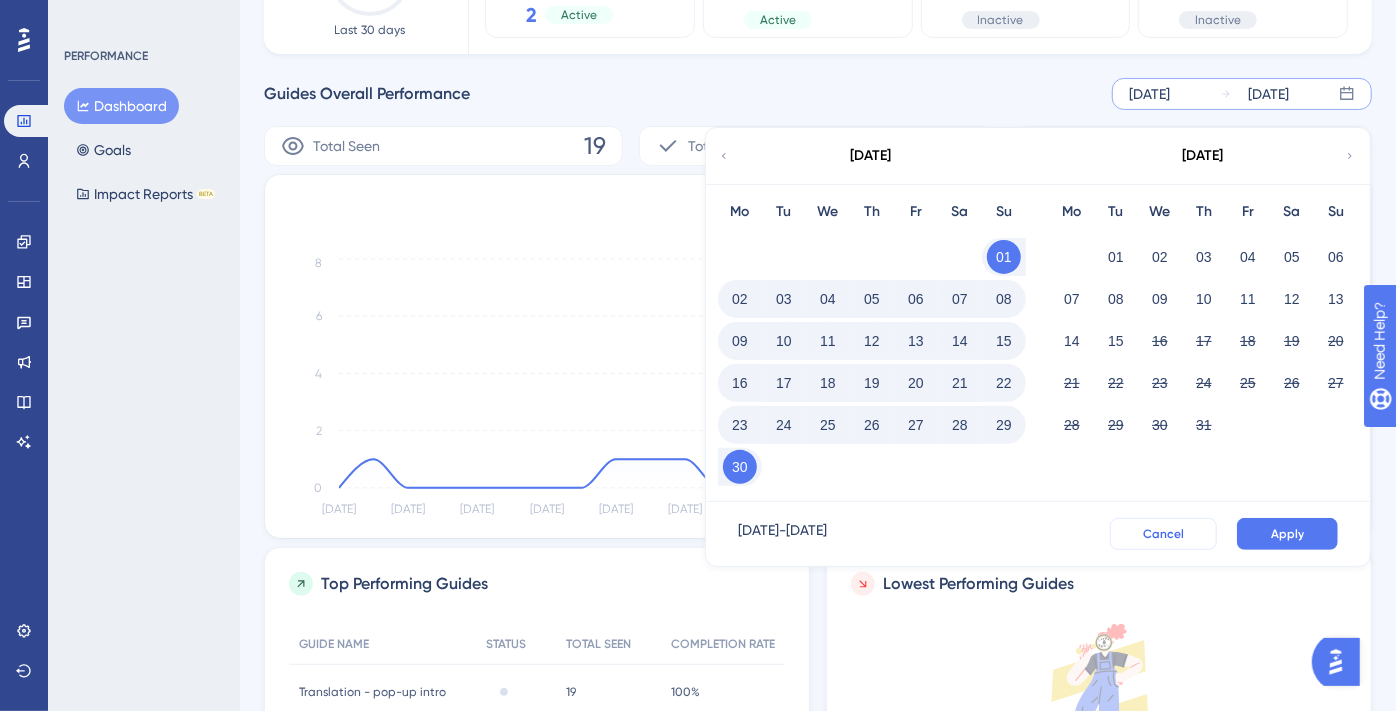 click on "Cancel" at bounding box center (1163, 534) 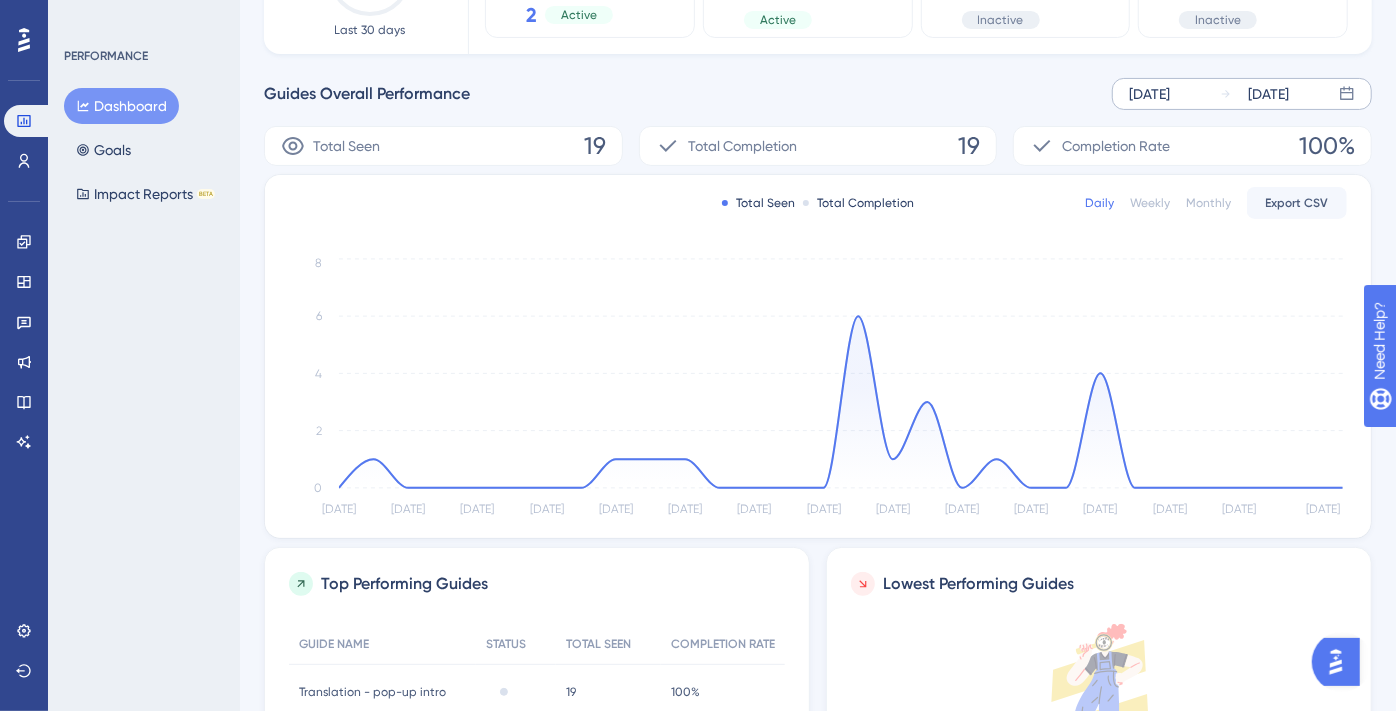 click on "[DATE]" at bounding box center (1268, 94) 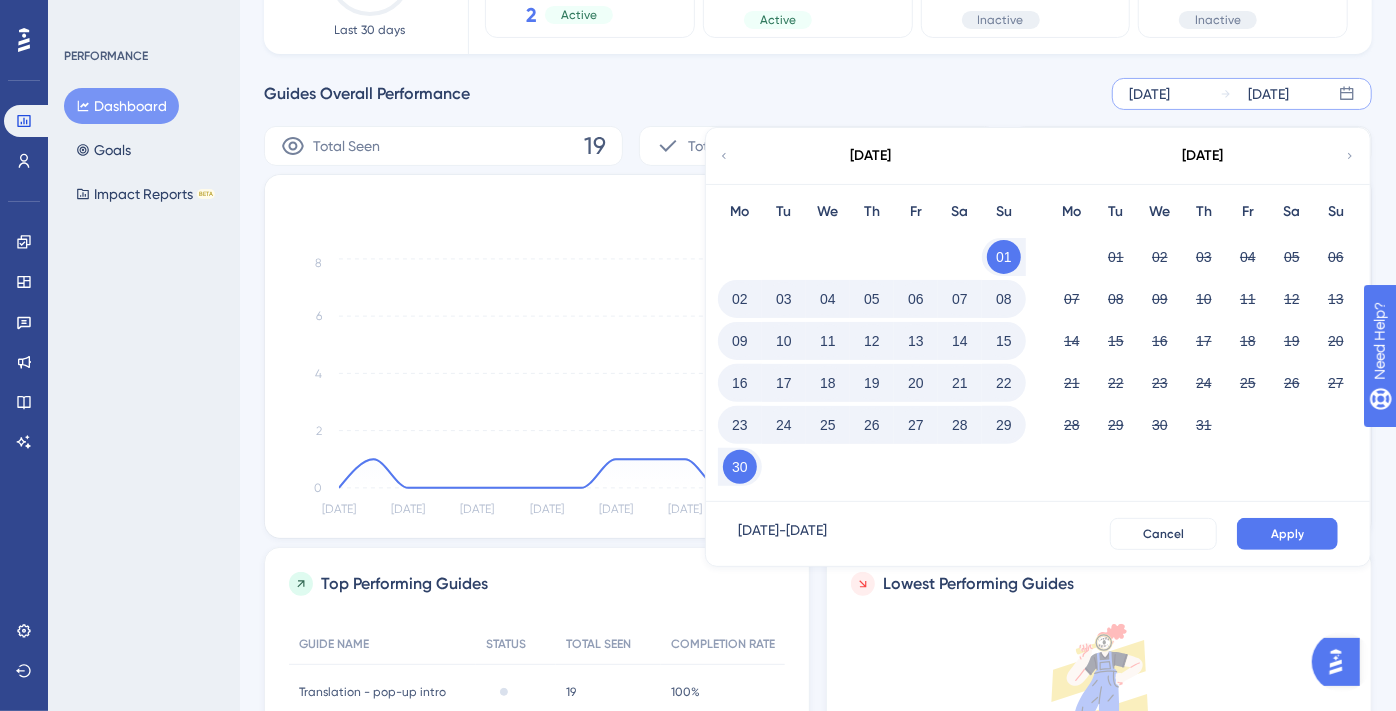 click on "01" at bounding box center (1004, 257) 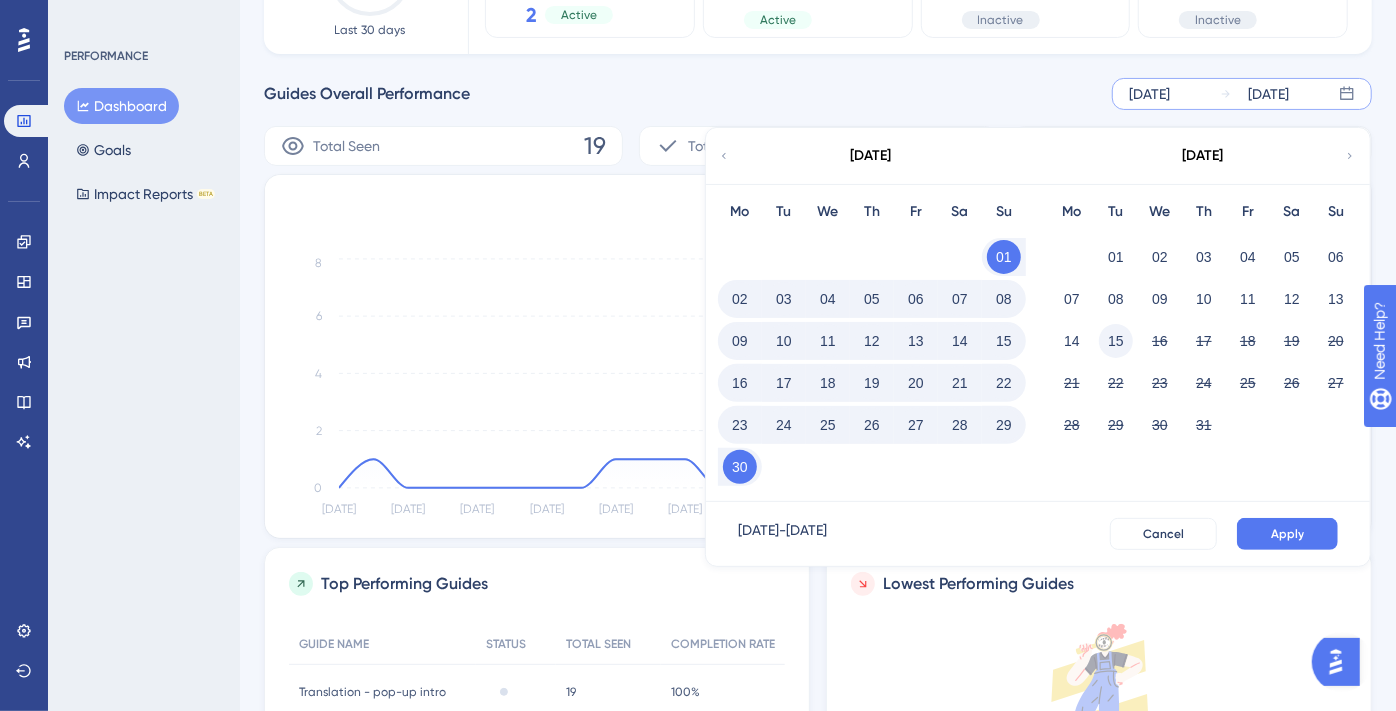 click on "15" at bounding box center [1116, 341] 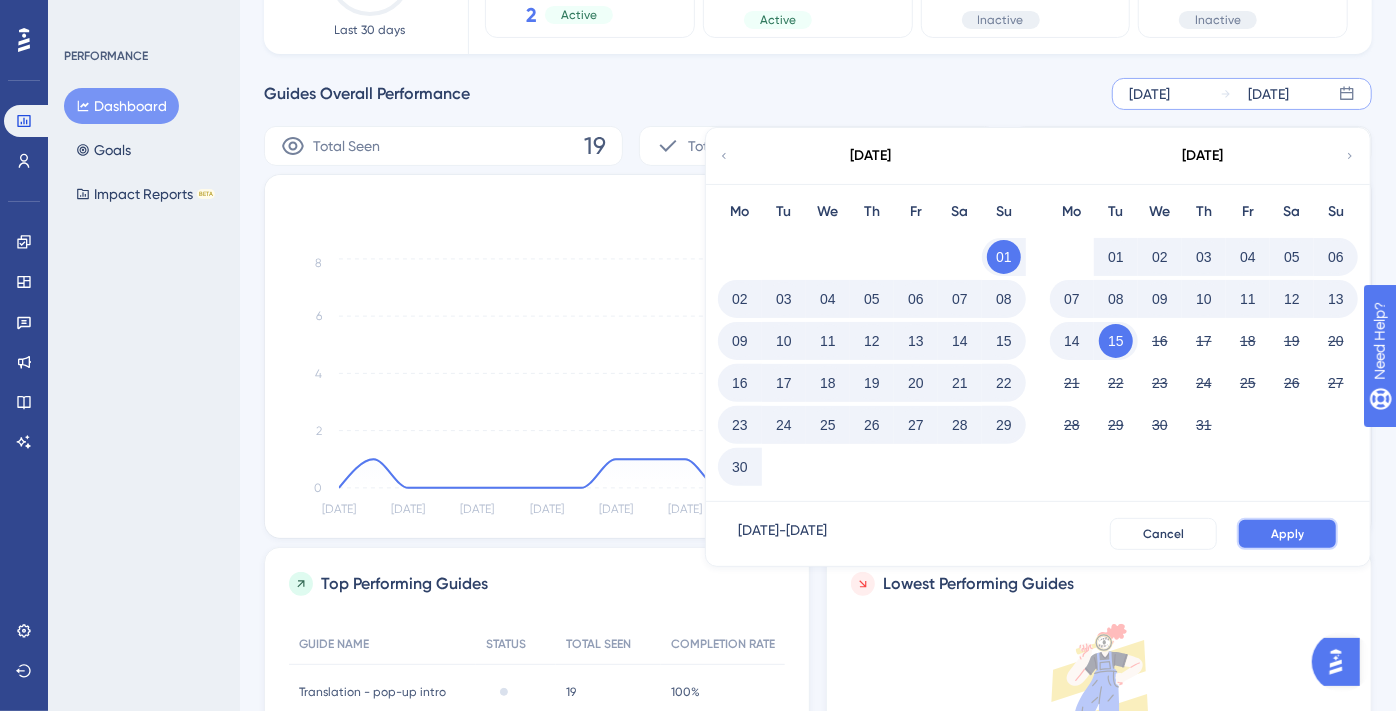 click on "Apply" at bounding box center (1287, 534) 